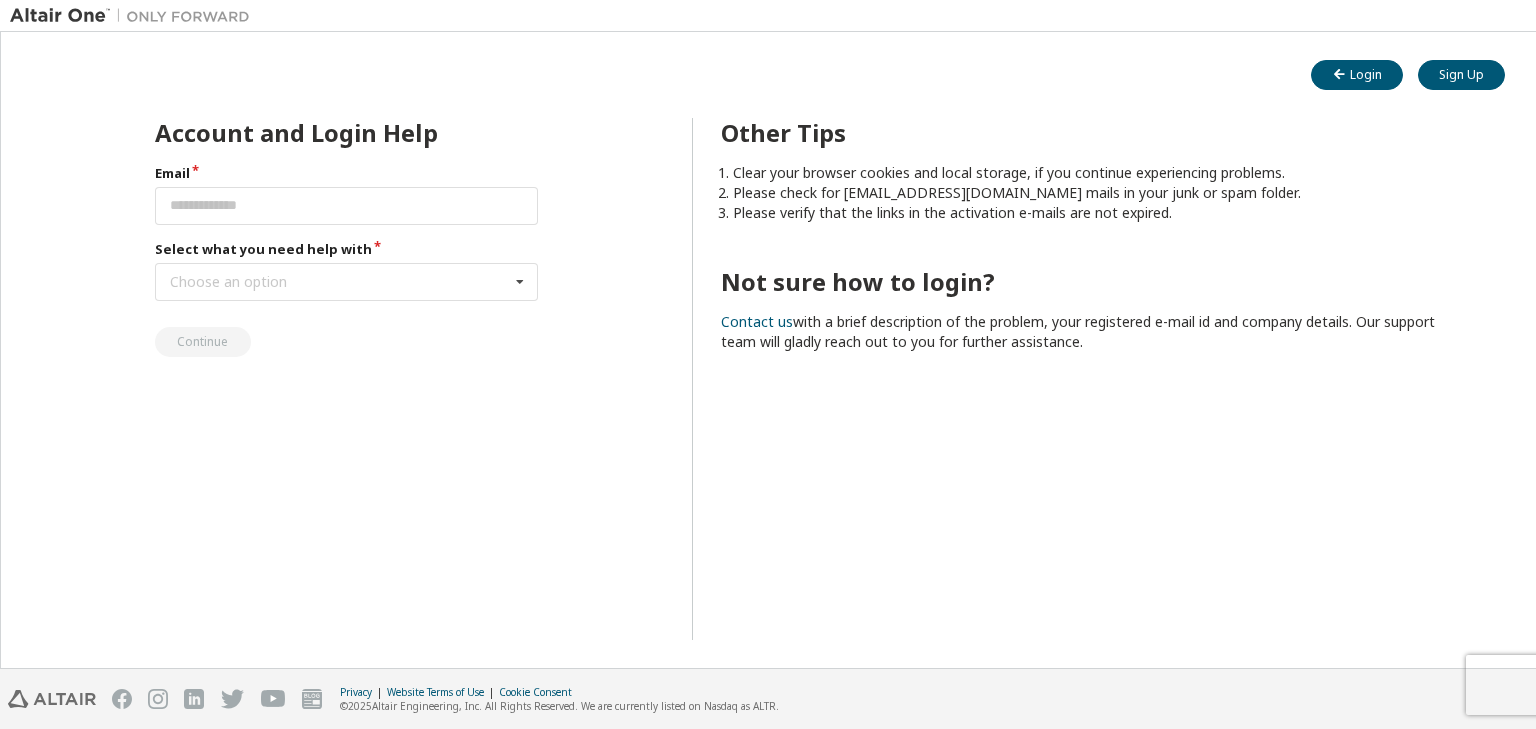 scroll, scrollTop: 0, scrollLeft: 0, axis: both 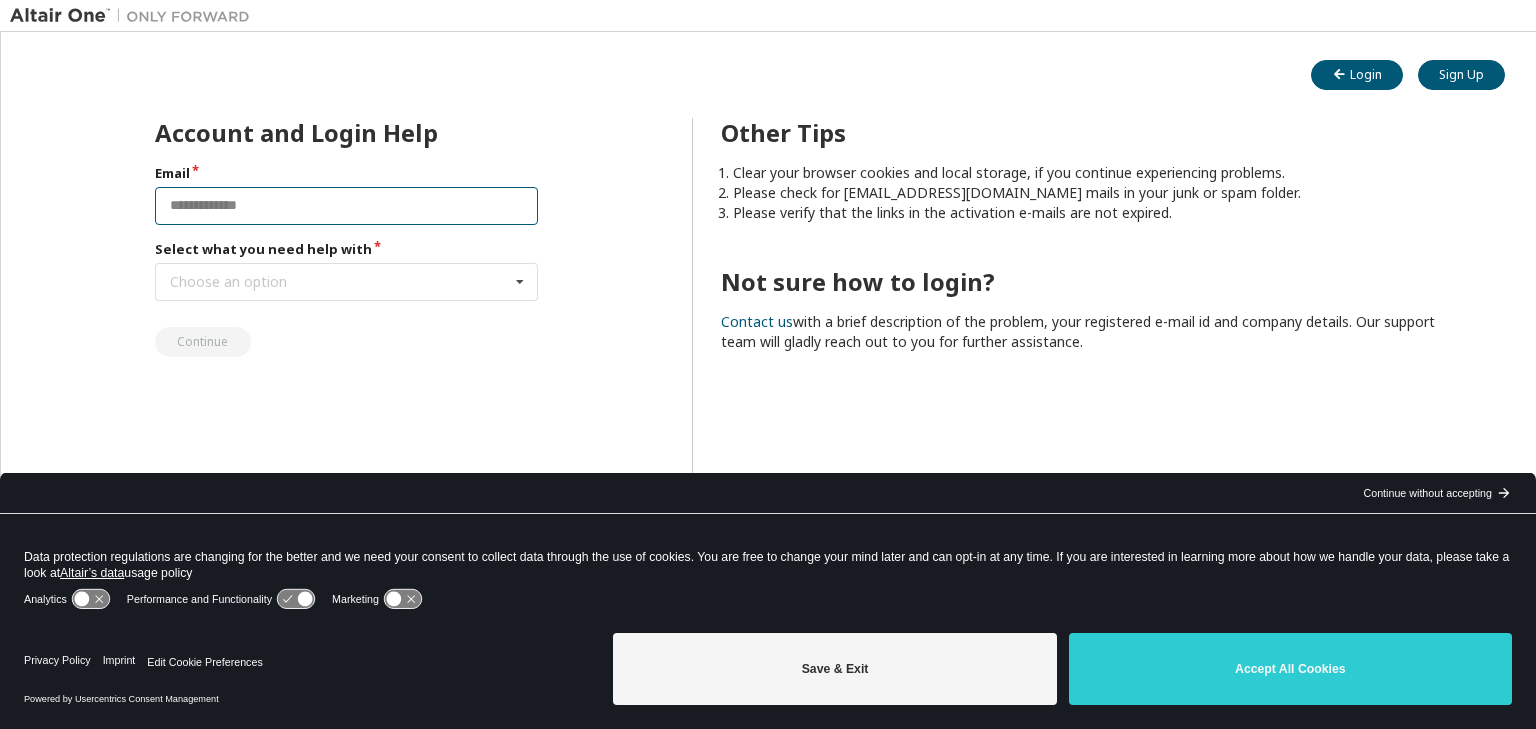 click at bounding box center [347, 206] 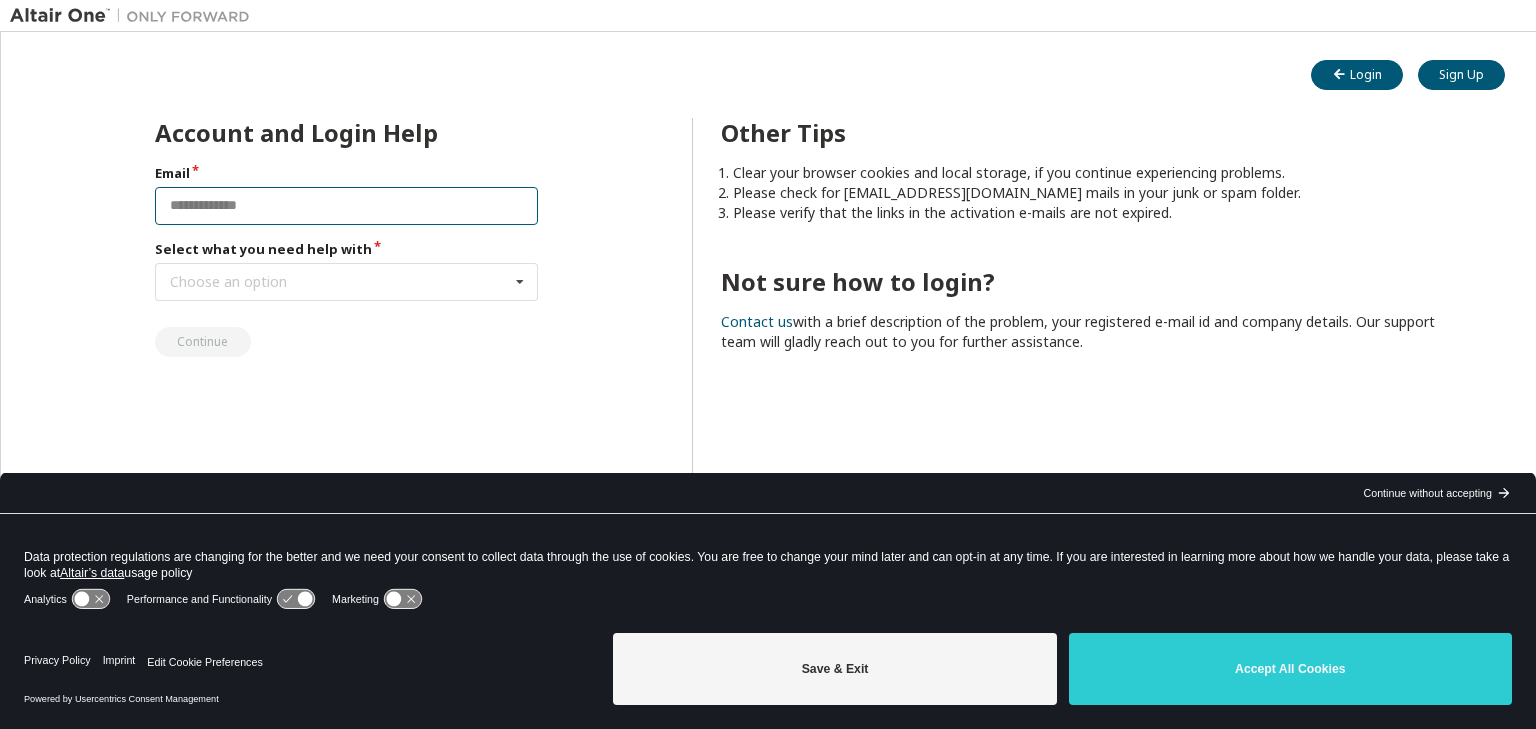 type on "**********" 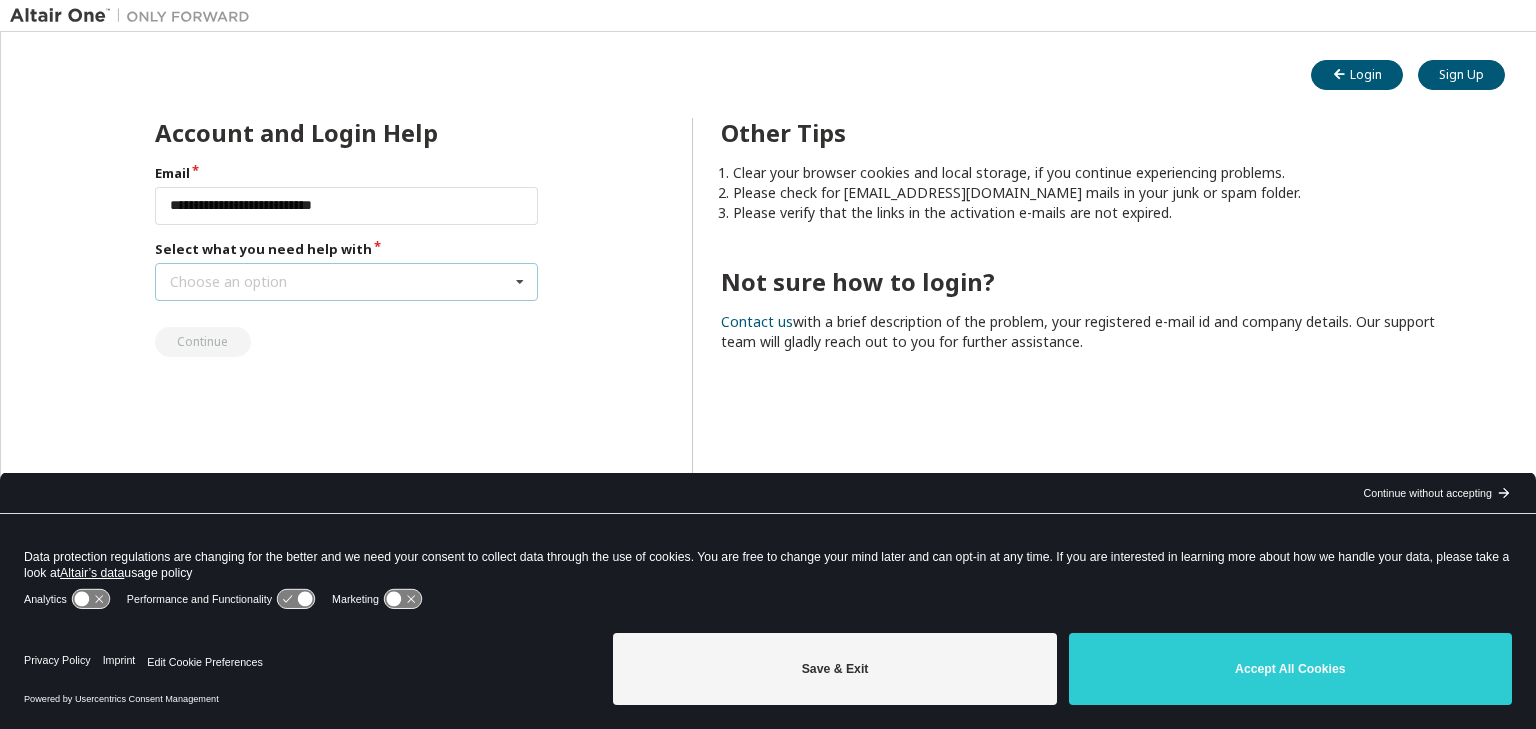 click on "Choose an option I forgot my password I did not receive activation mail My activation mail expired My account is locked I want to reset multi-factor authentication I don't know but can't login" at bounding box center [347, 282] 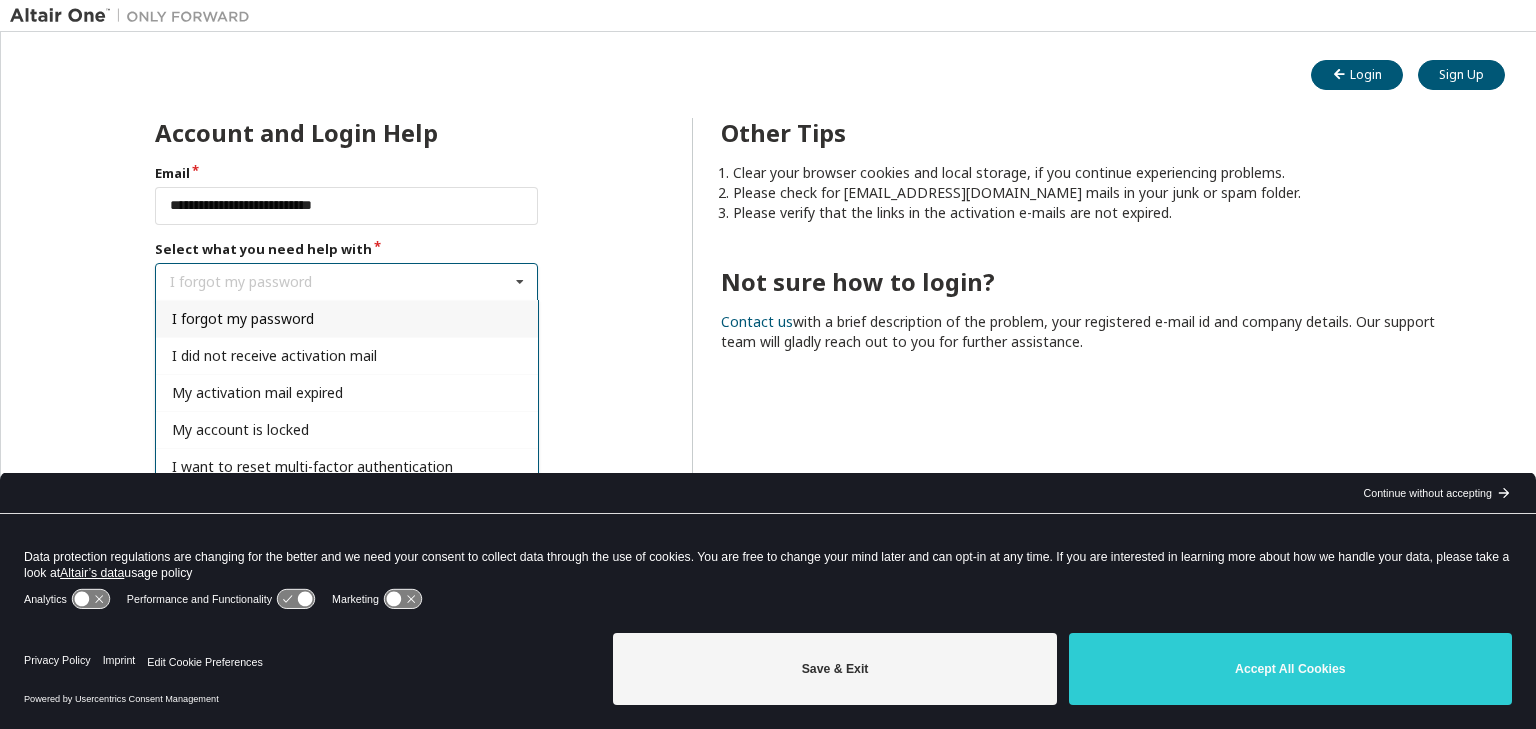click on "I forgot my password" at bounding box center (347, 318) 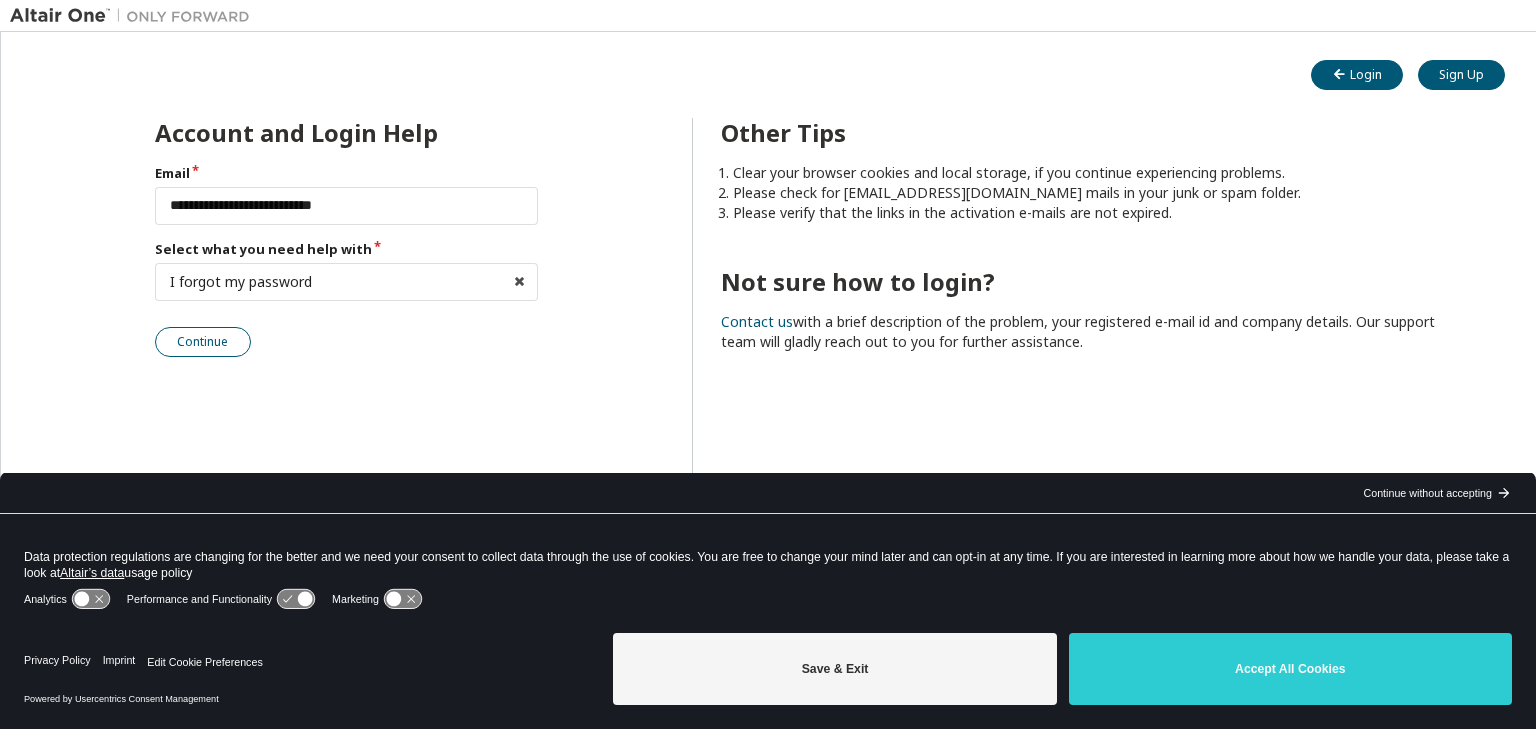 click on "Continue" at bounding box center (203, 342) 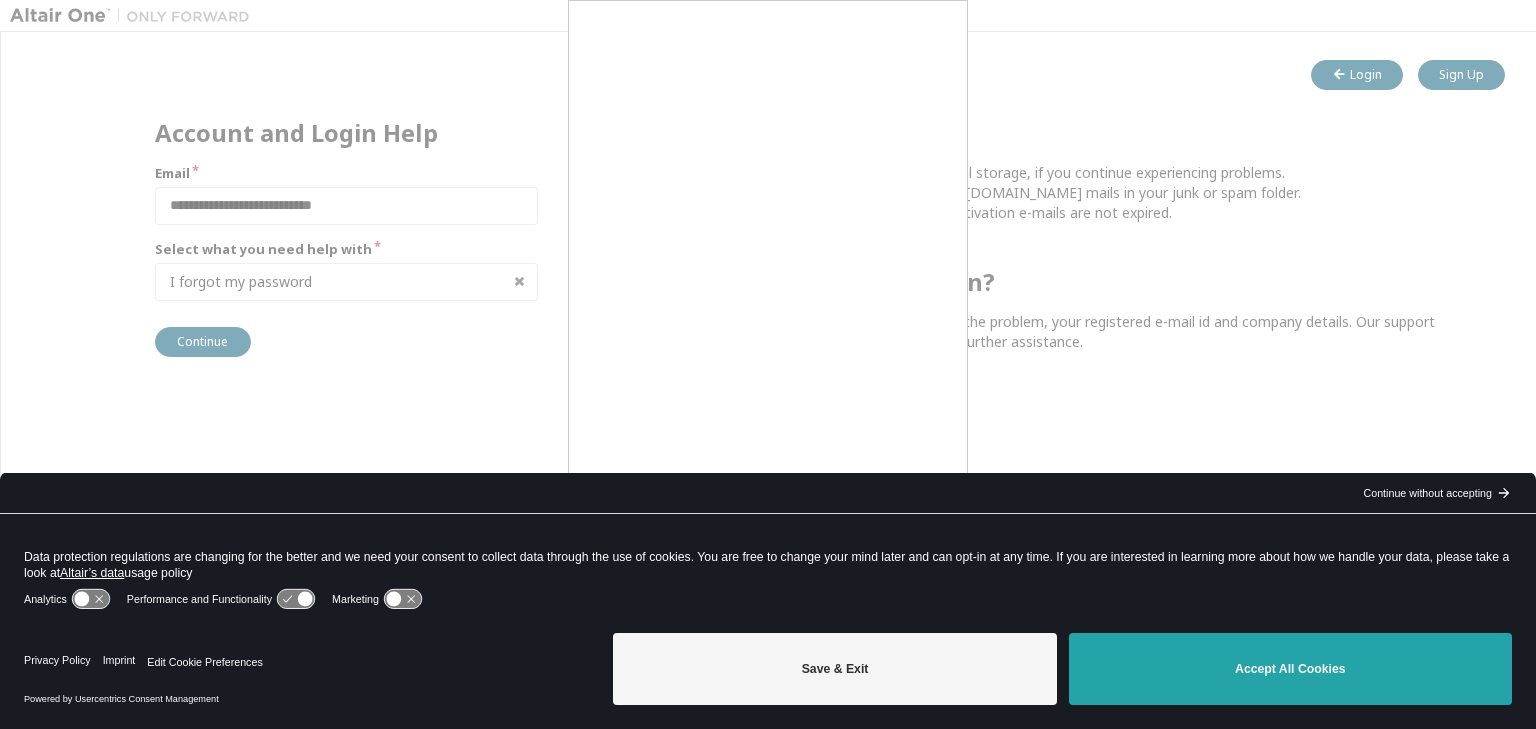 click on "Accept All Cookies" at bounding box center [1290, 669] 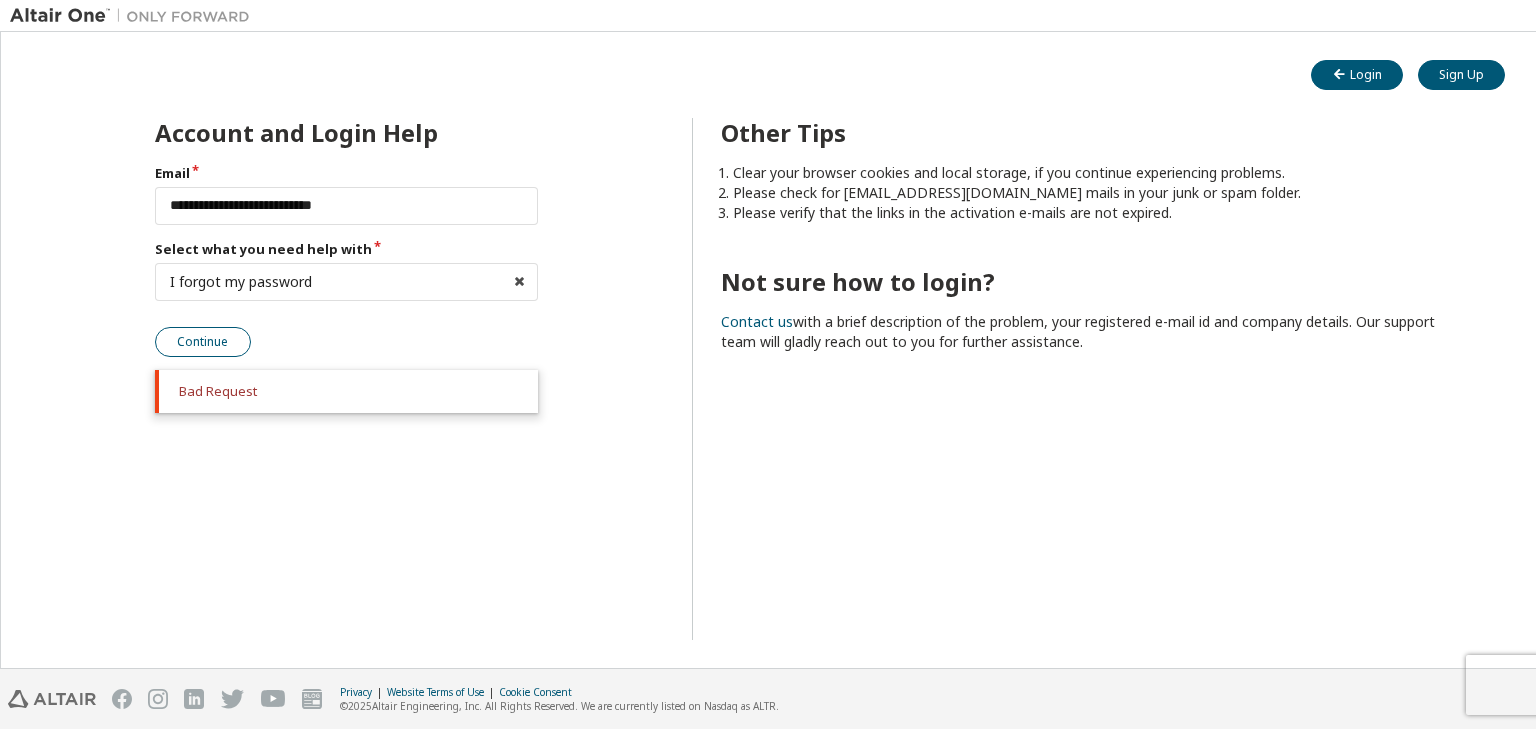 click on "Continue" at bounding box center (203, 342) 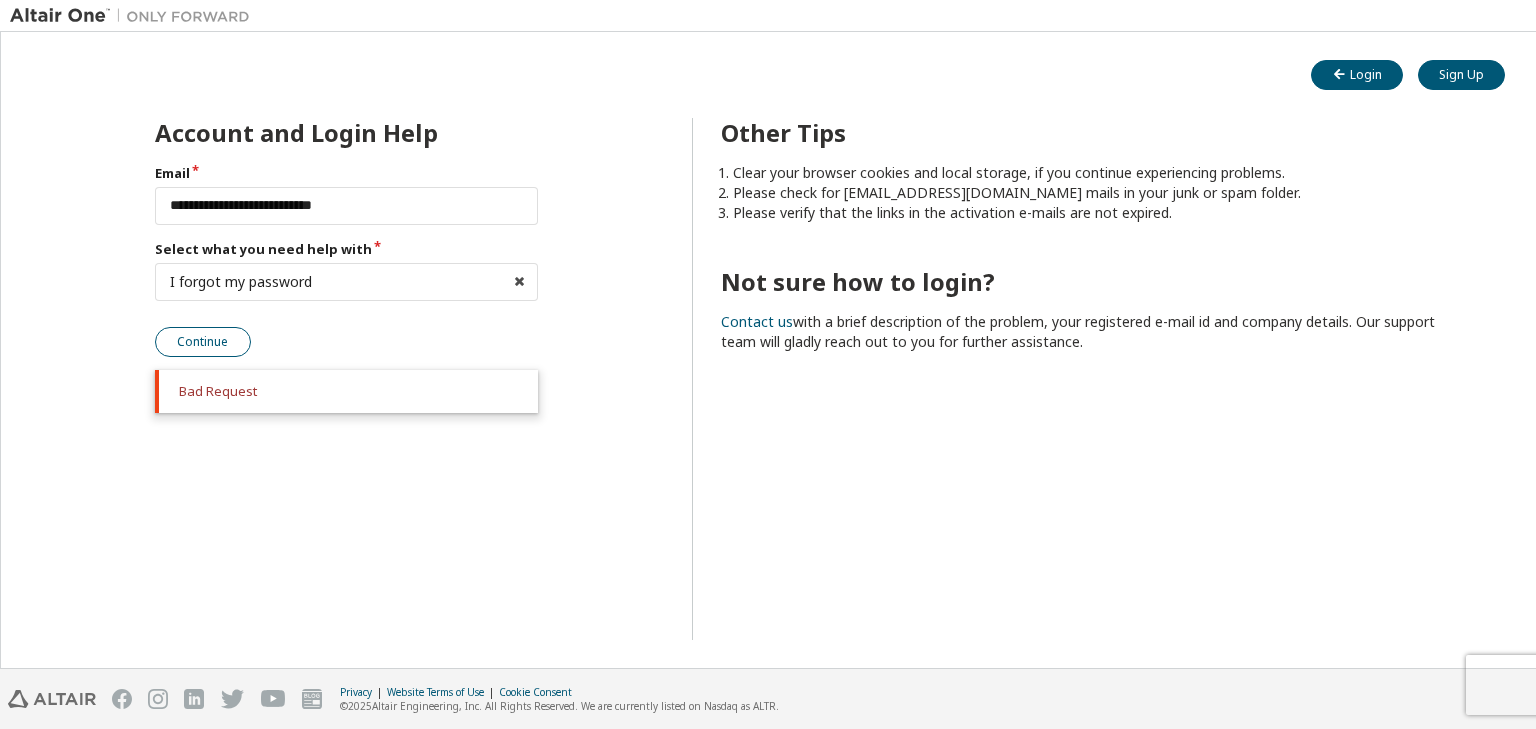 click on "Continue" at bounding box center (203, 342) 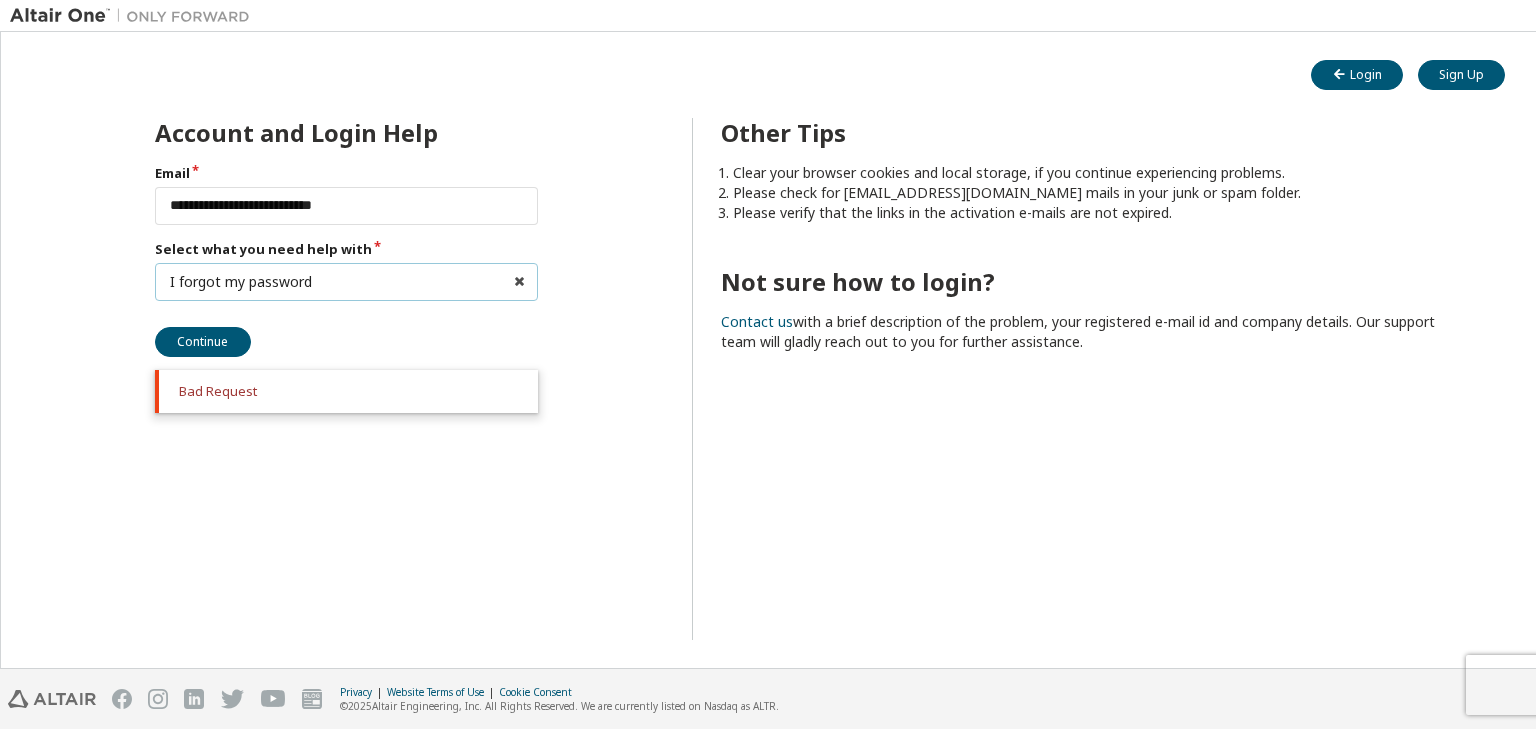 click on "I forgot my password I forgot my password I did not receive activation mail My activation mail expired My account is locked I want to reset multi-factor authentication I don't know but can't login" at bounding box center [347, 282] 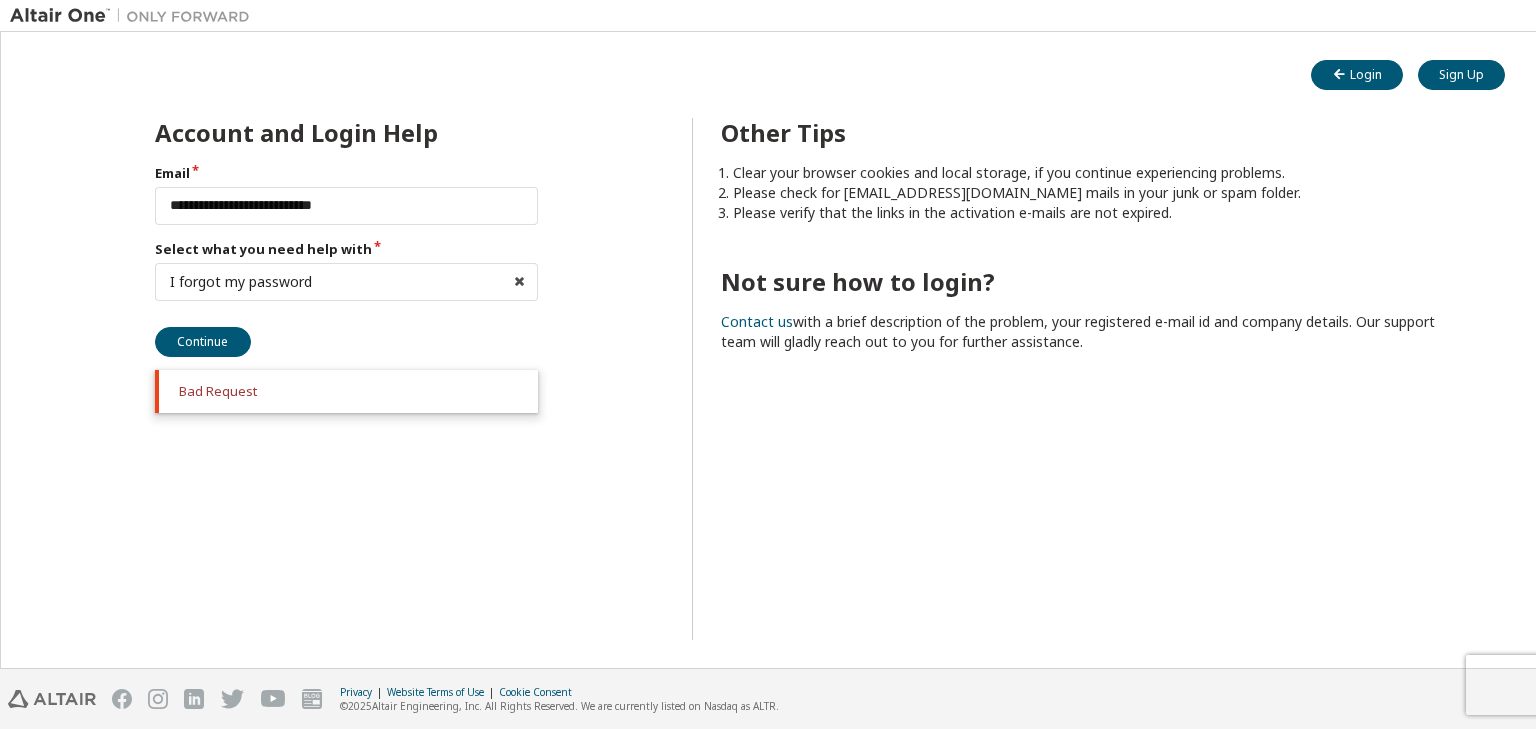 click on "**********" at bounding box center (768, 393) 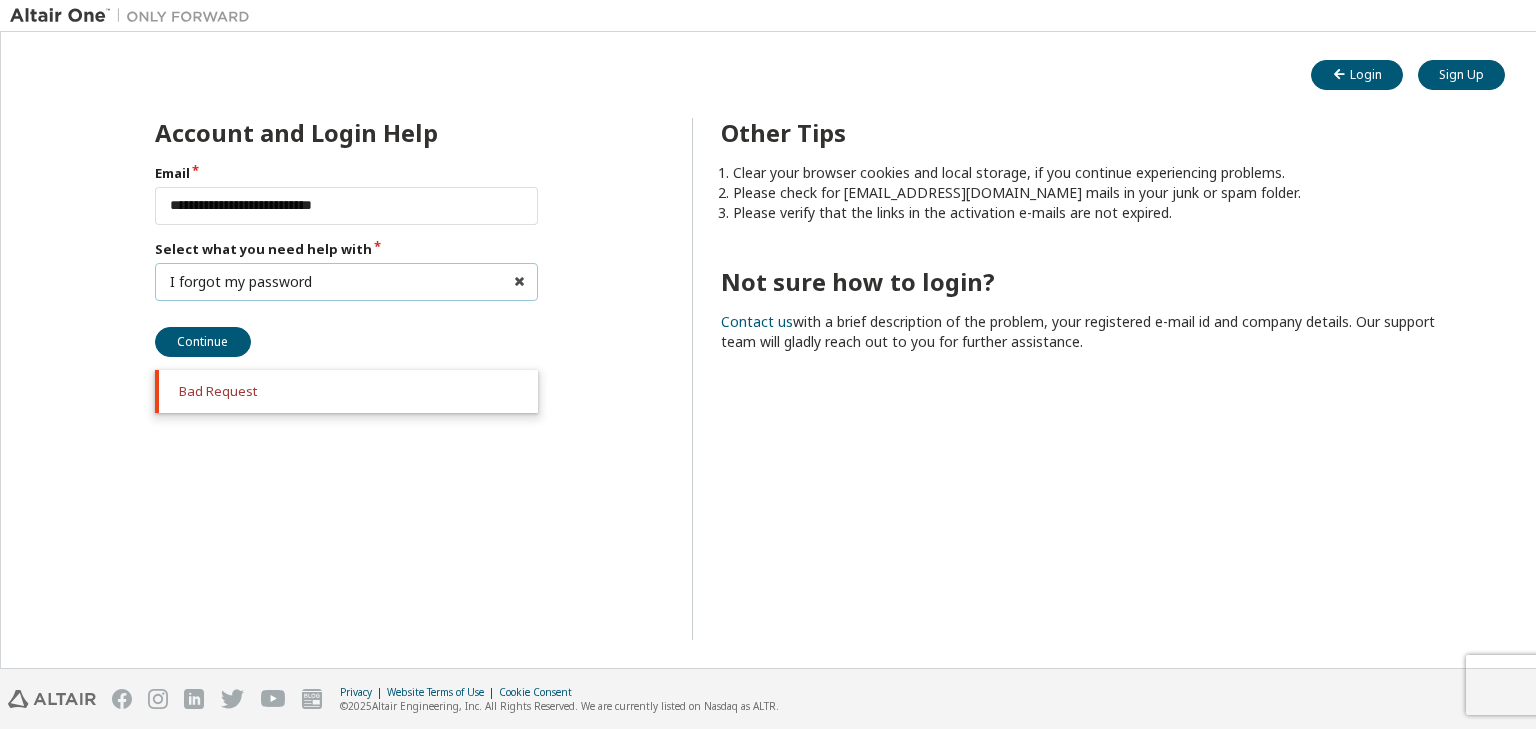 click on "I forgot my password I forgot my password I did not receive activation mail My activation mail expired My account is locked I want to reset multi-factor authentication I don't know but can't login" at bounding box center [347, 282] 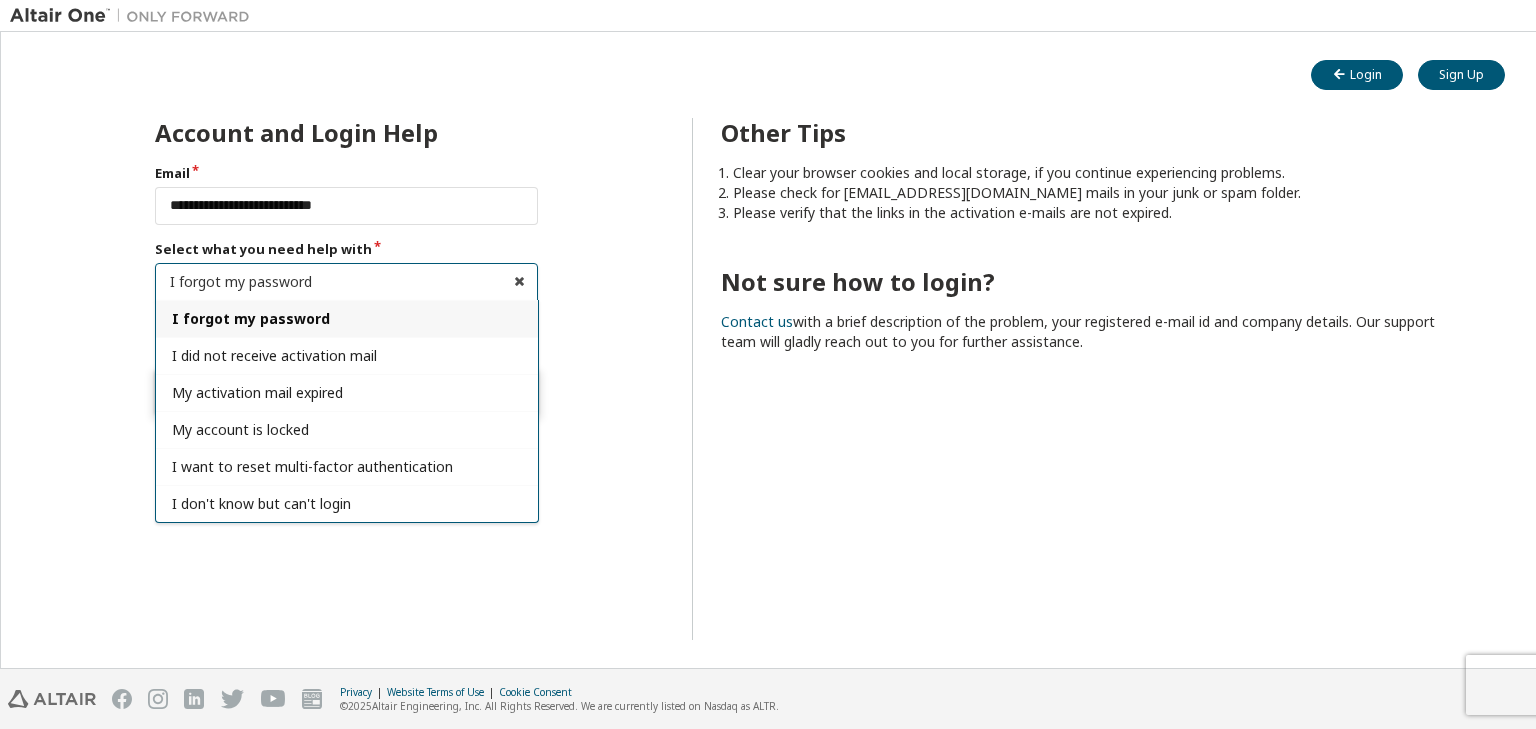 click on "Other Tips Clear your browser cookies and local storage, if you continue experiencing problems. Please check for noreply@okta.com mails in your junk or spam folder. Please verify that the links in the activation e-mails are not expired. Not sure how to login? Contact us  with a brief description of the problem, your registered e-mail id and company details. Our support team will gladly reach out to you for further assistance." at bounding box center [1076, 379] 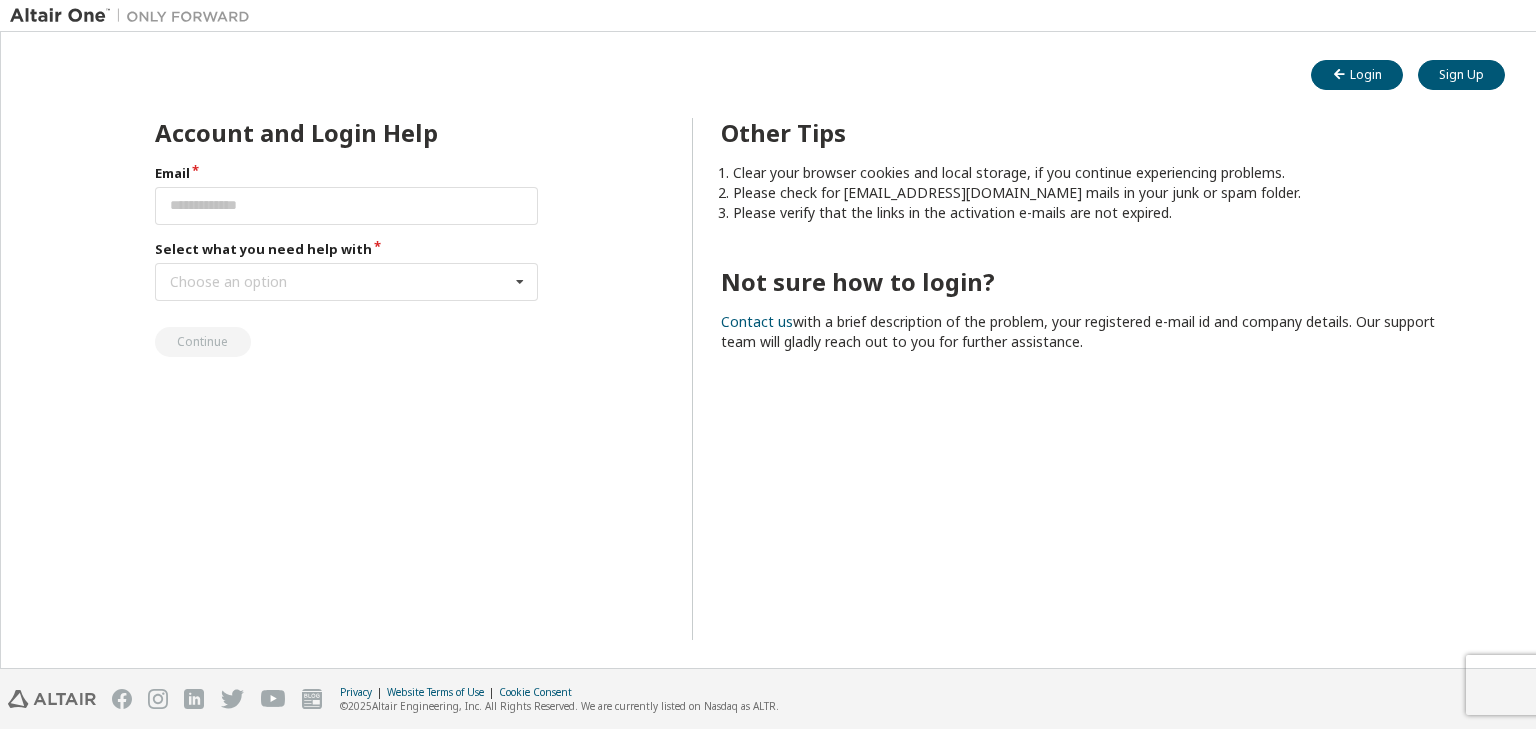 scroll, scrollTop: 0, scrollLeft: 0, axis: both 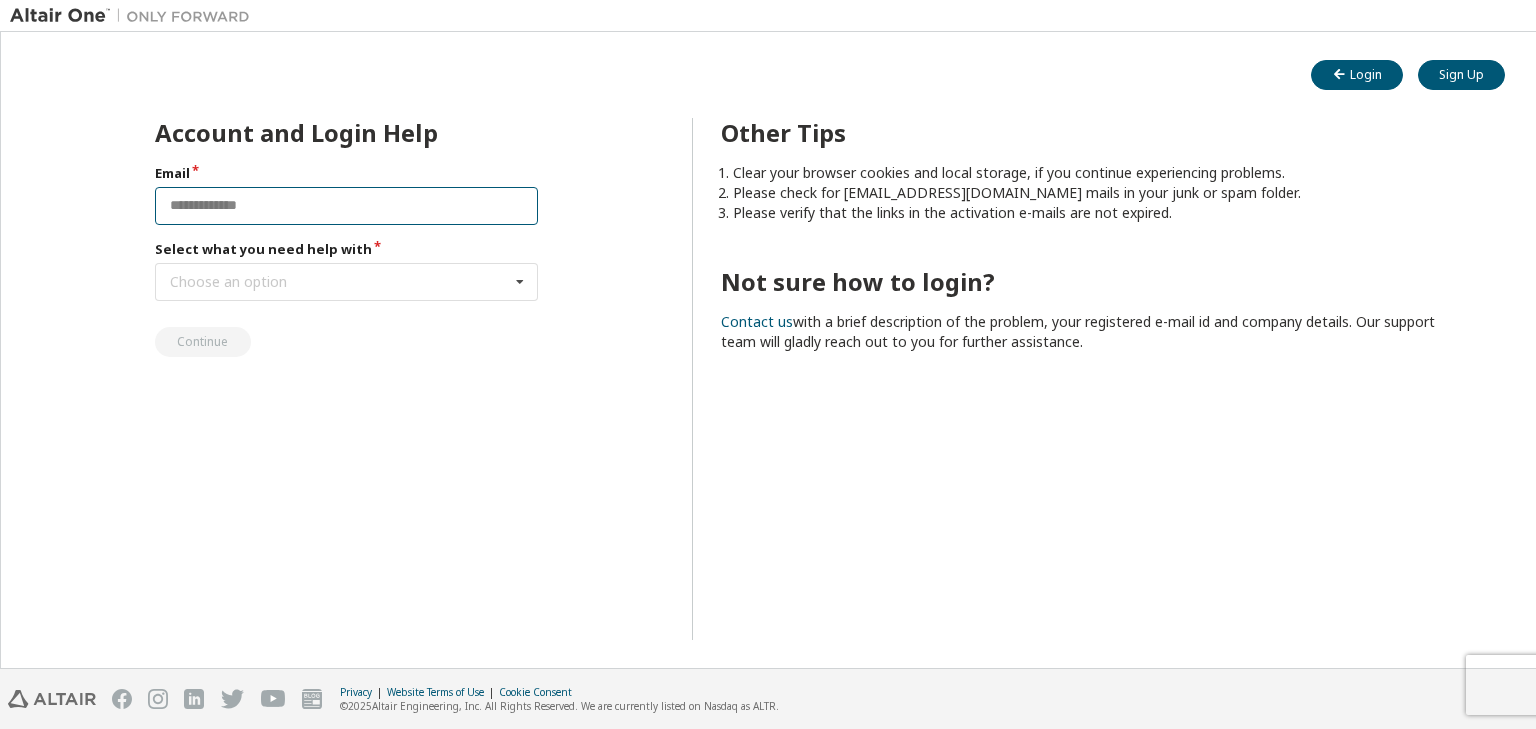click at bounding box center [347, 206] 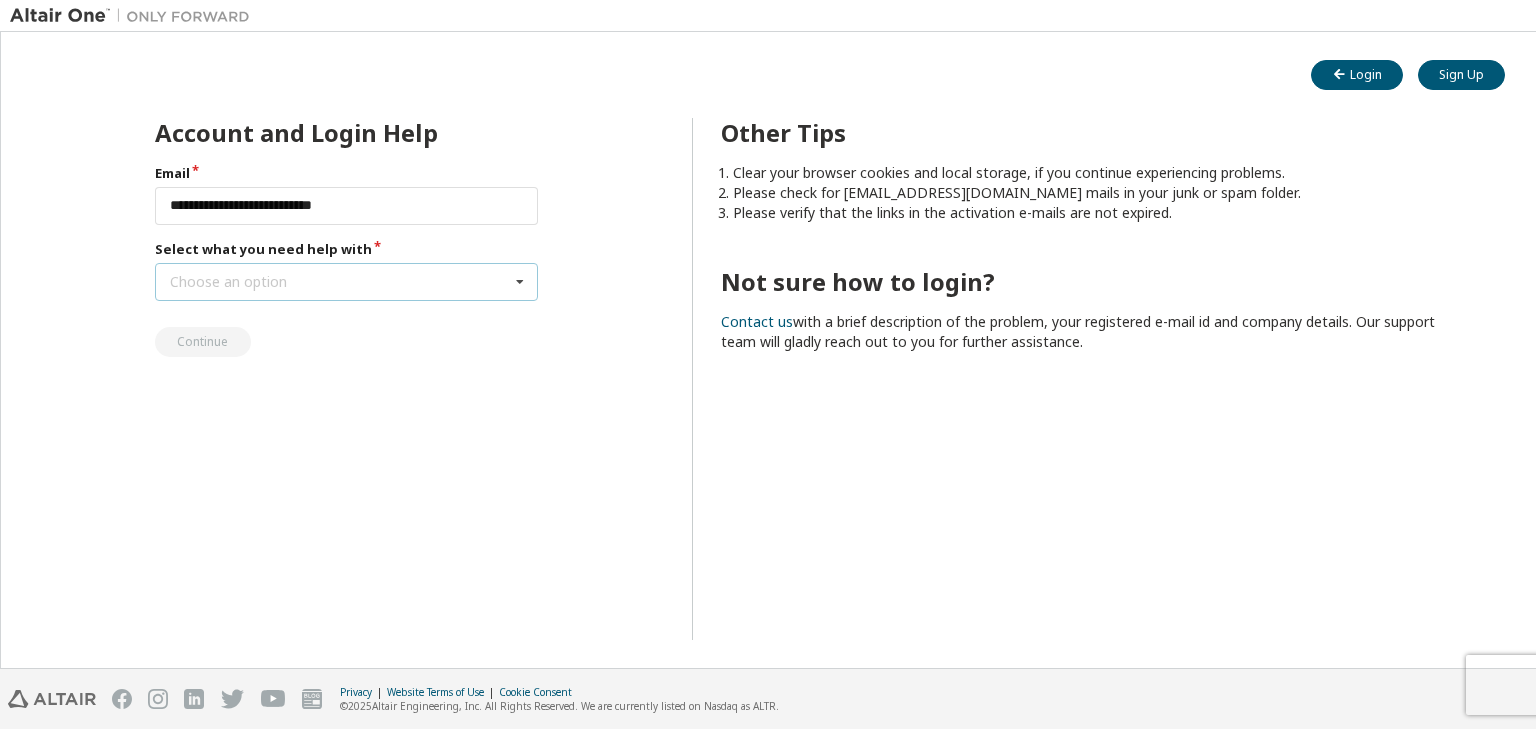 click on "Choose an option I forgot my password I did not receive activation mail My activation mail expired My account is locked I want to reset multi-factor authentication I don't know but can't login" at bounding box center [347, 282] 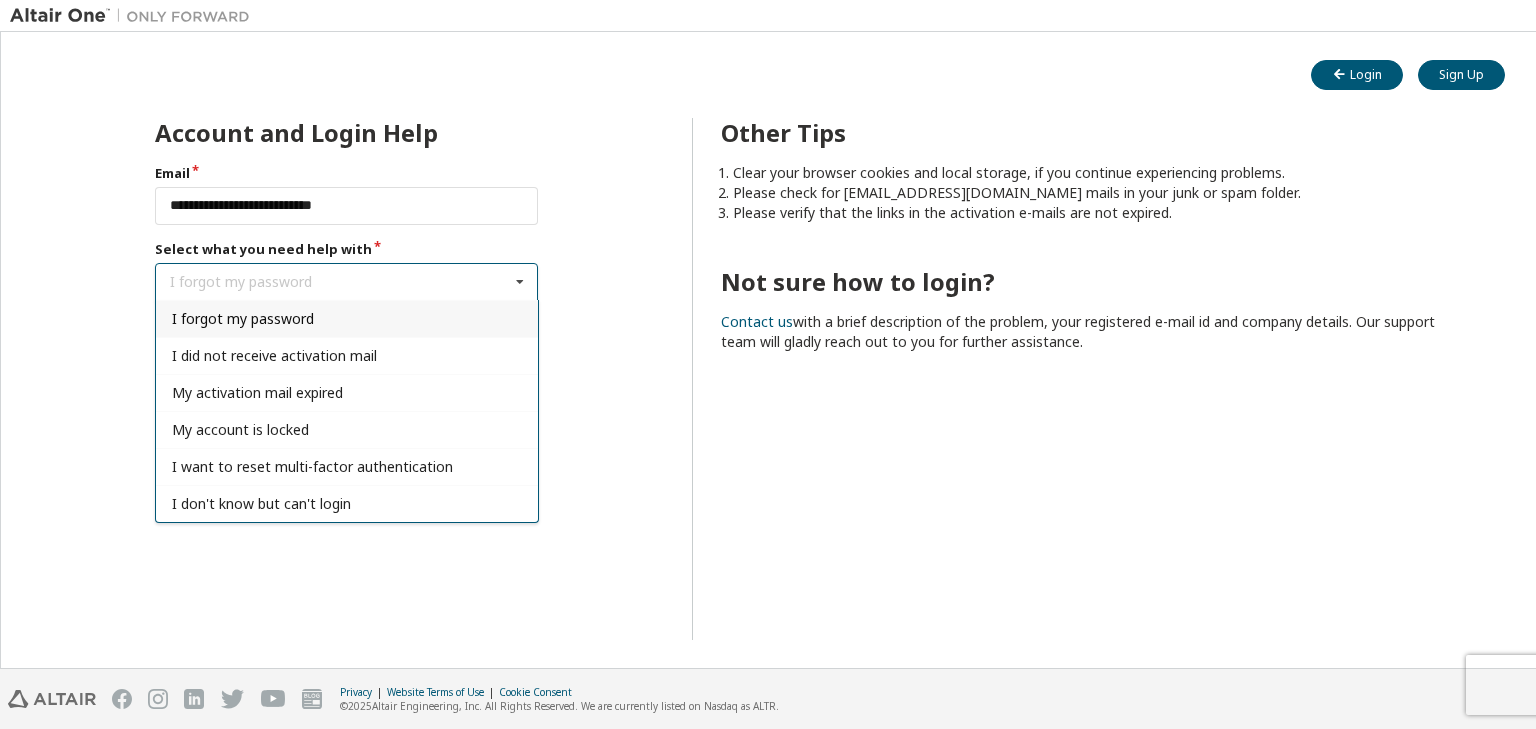 click on "I forgot my password" at bounding box center (347, 318) 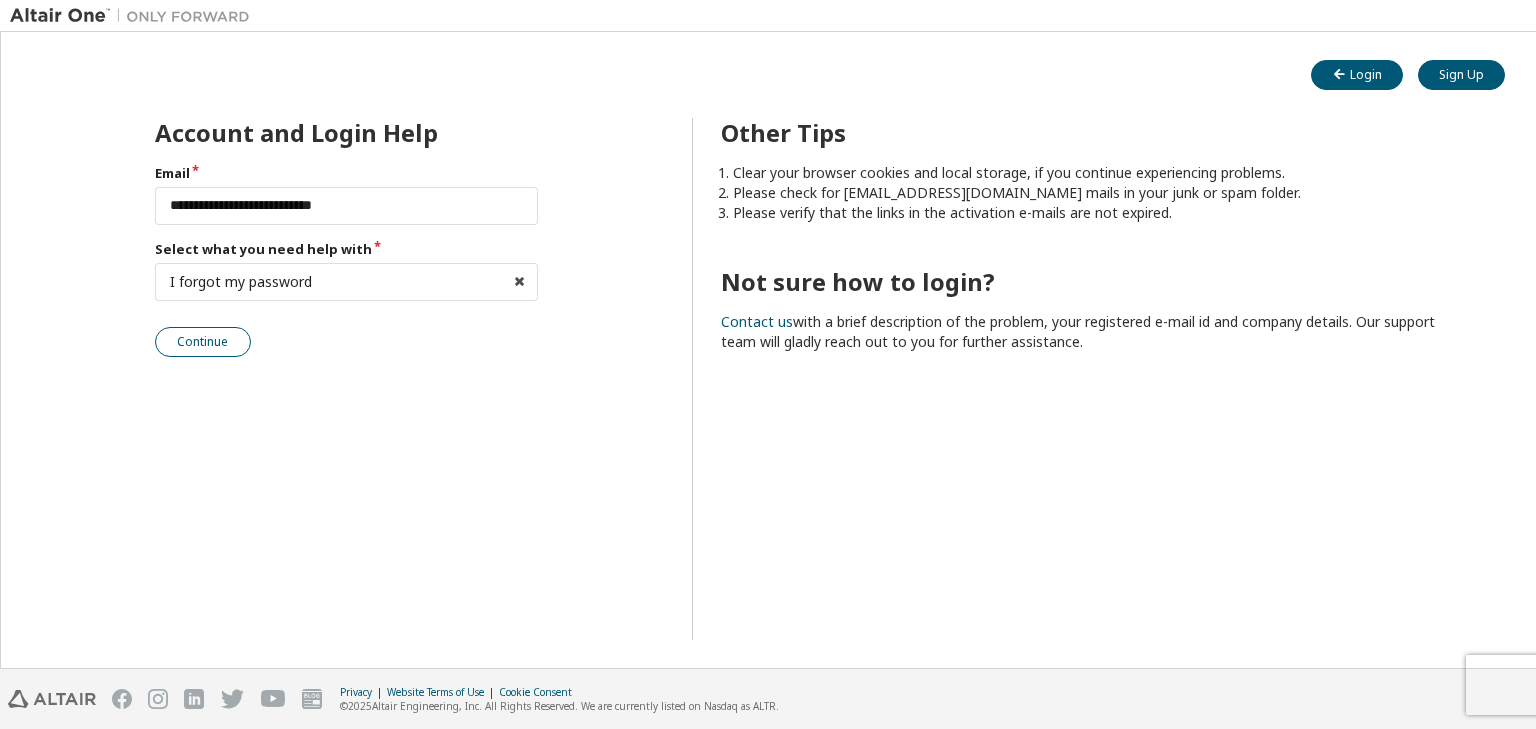 click on "Continue" at bounding box center (203, 342) 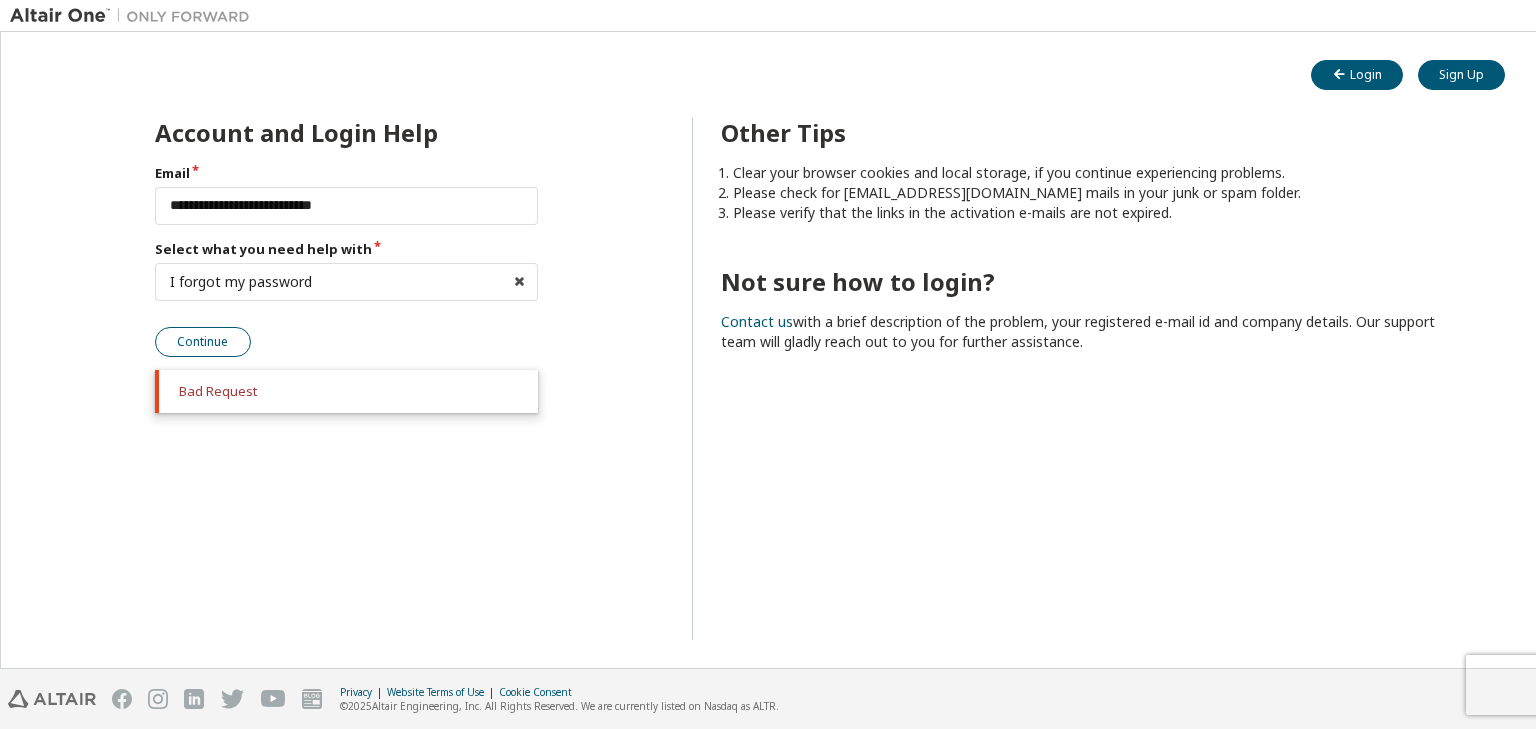 click on "Continue" at bounding box center [203, 342] 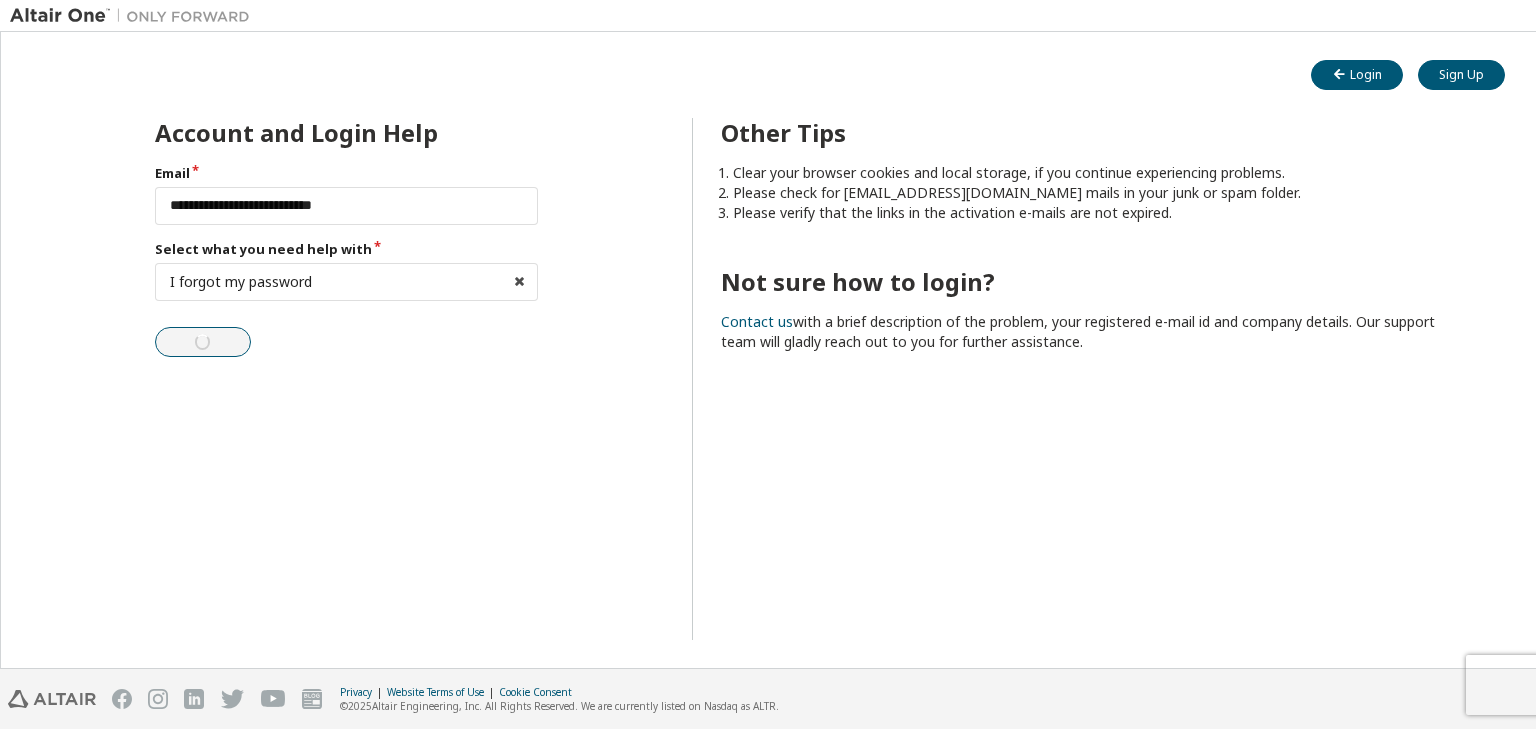 click on "**********" at bounding box center [347, 260] 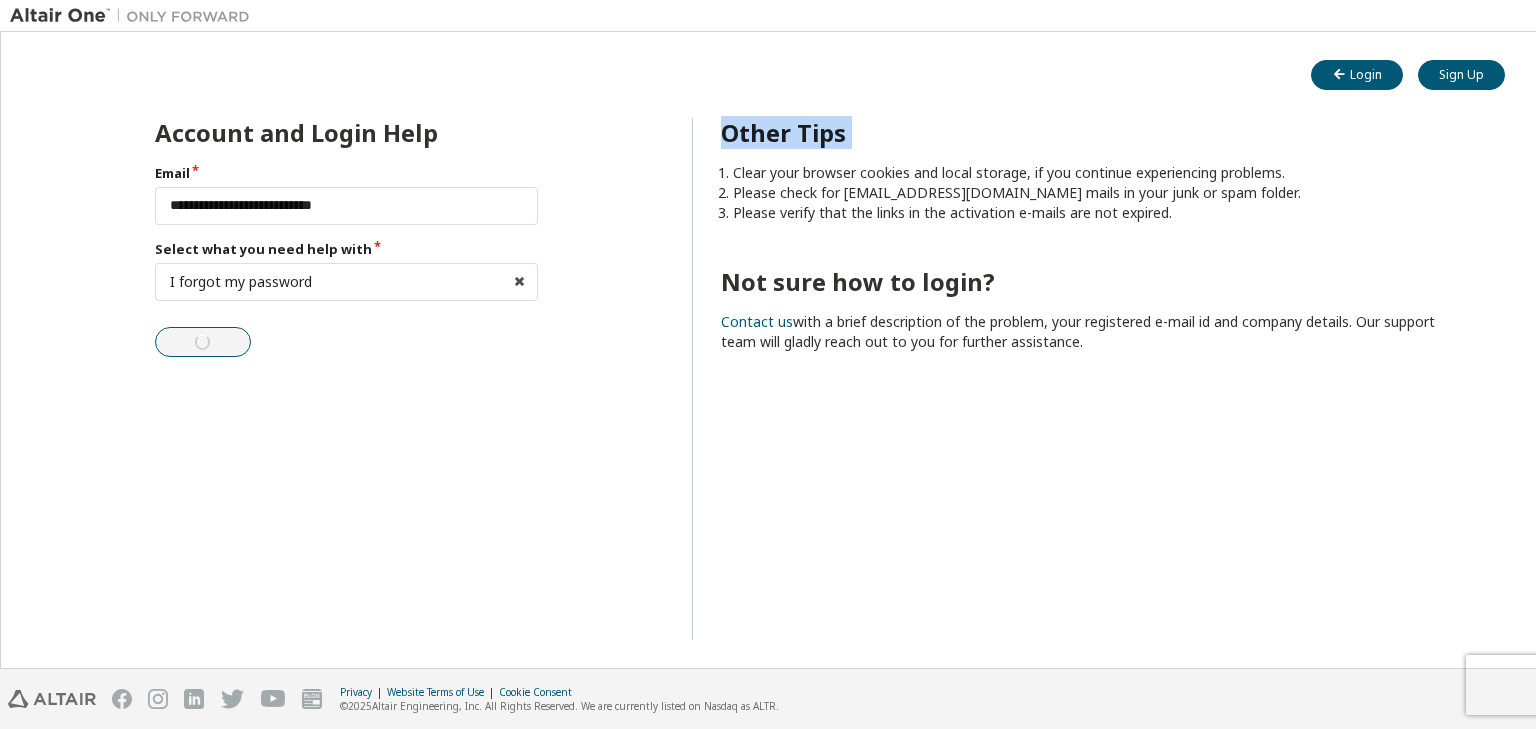 click on "**********" at bounding box center [347, 260] 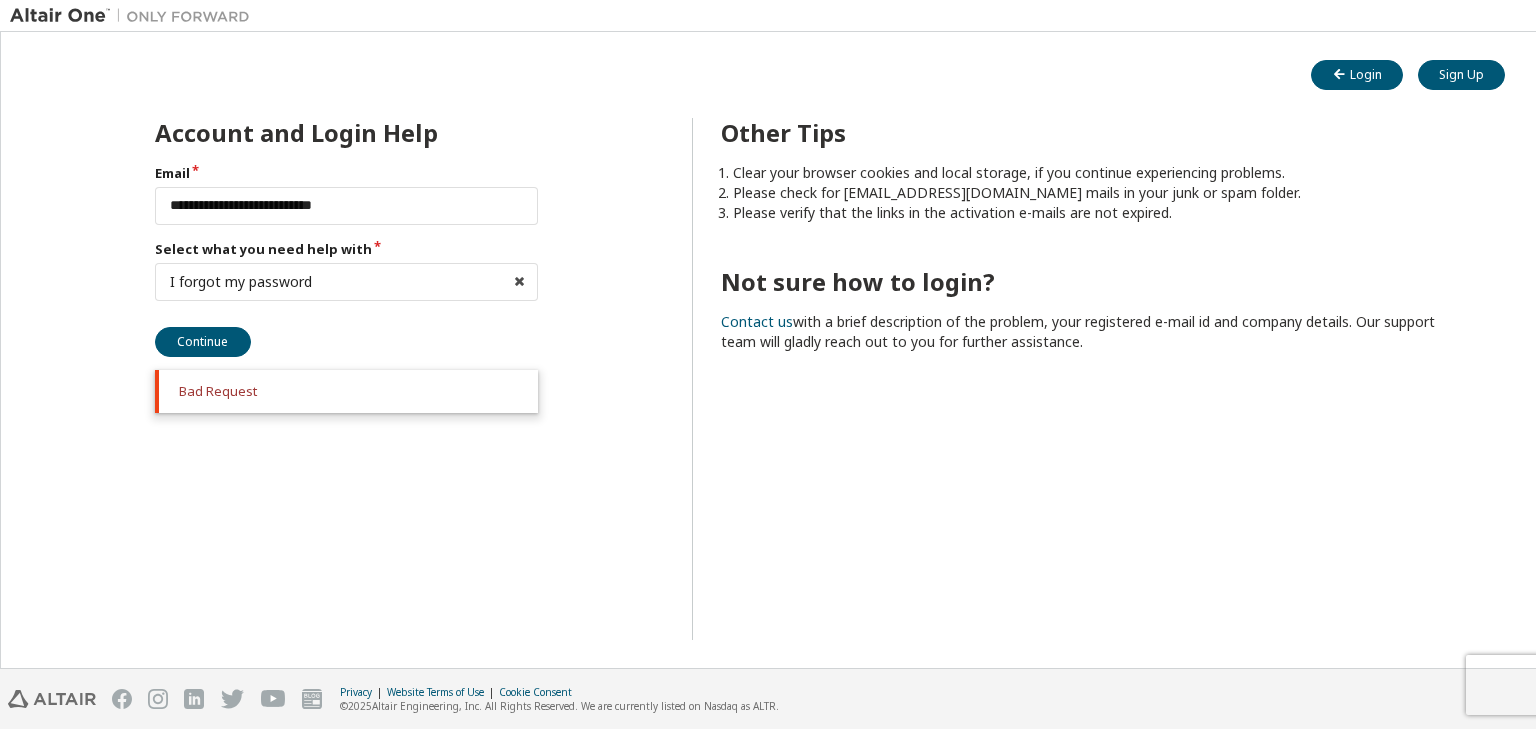 click on "**********" at bounding box center (768, 393) 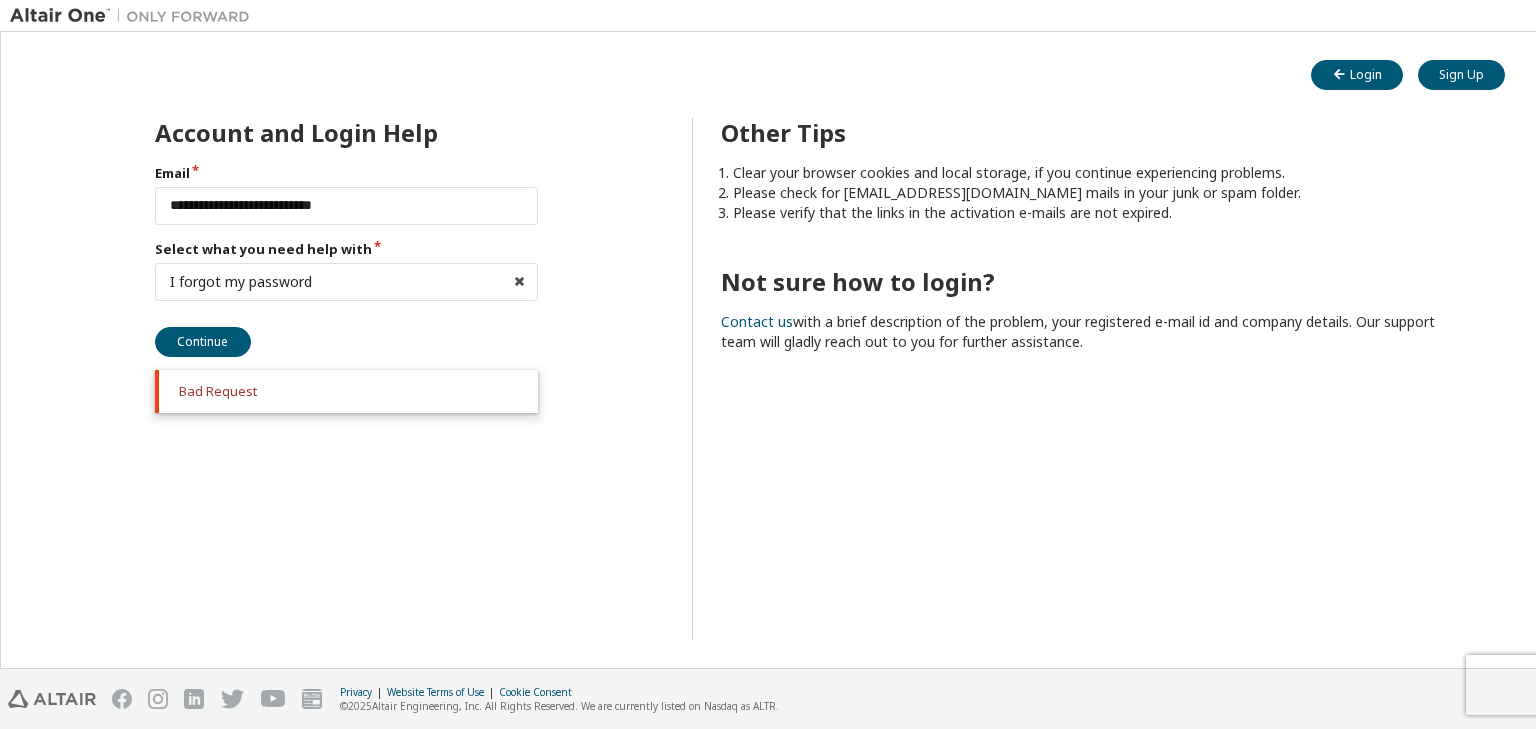 click on "Please check for noreply@okta.com mails in your junk or spam folder." at bounding box center (1096, 193) 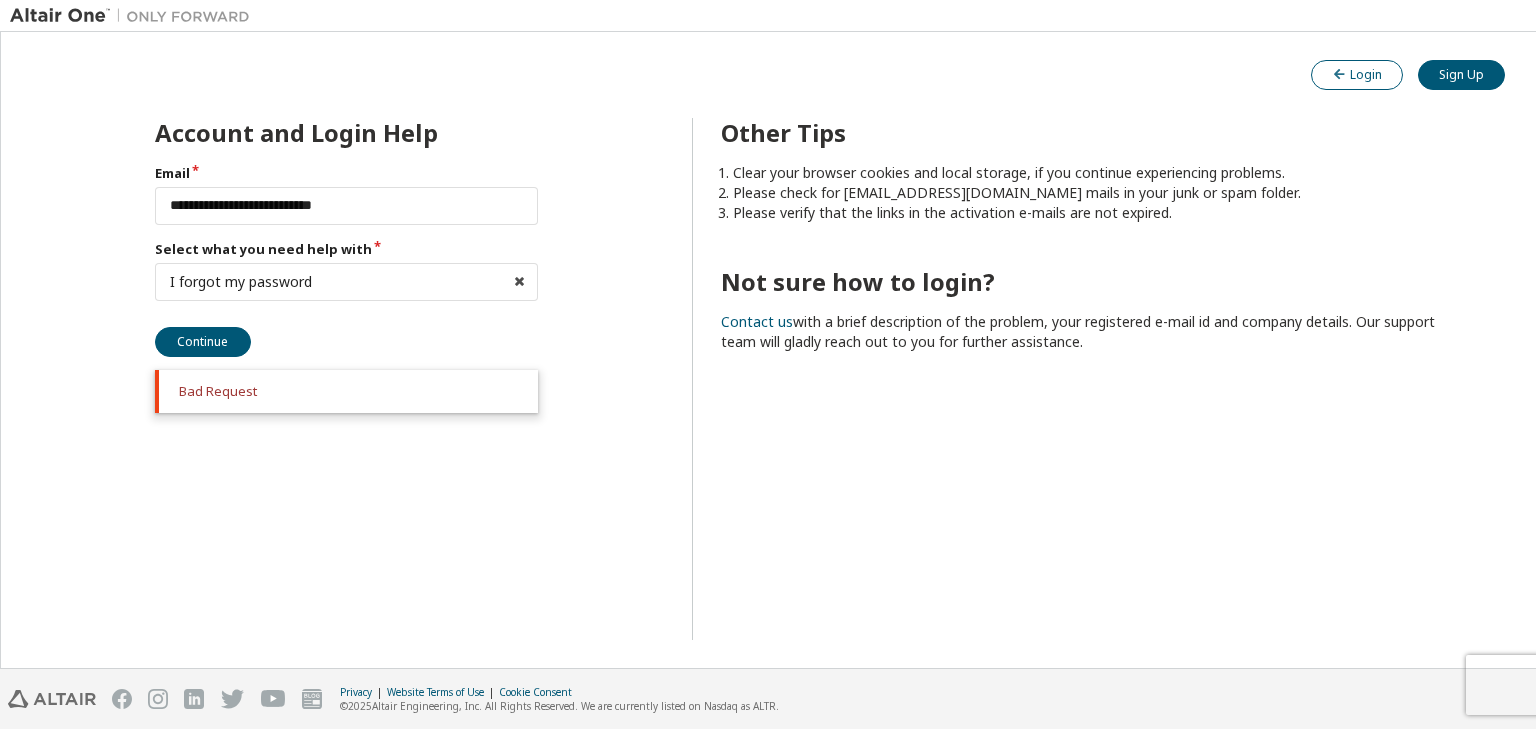 click on "Login" at bounding box center (1357, 74) 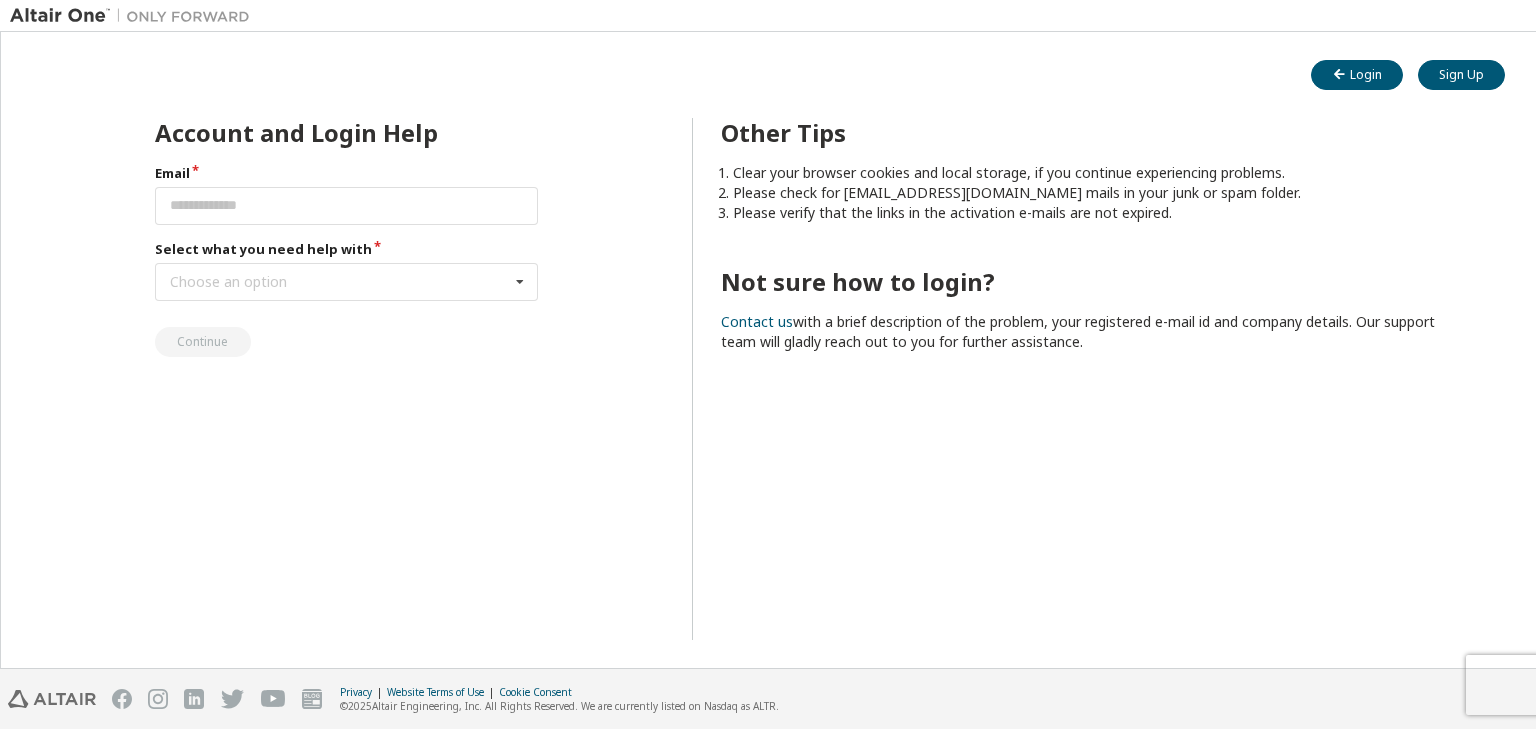 scroll, scrollTop: 0, scrollLeft: 0, axis: both 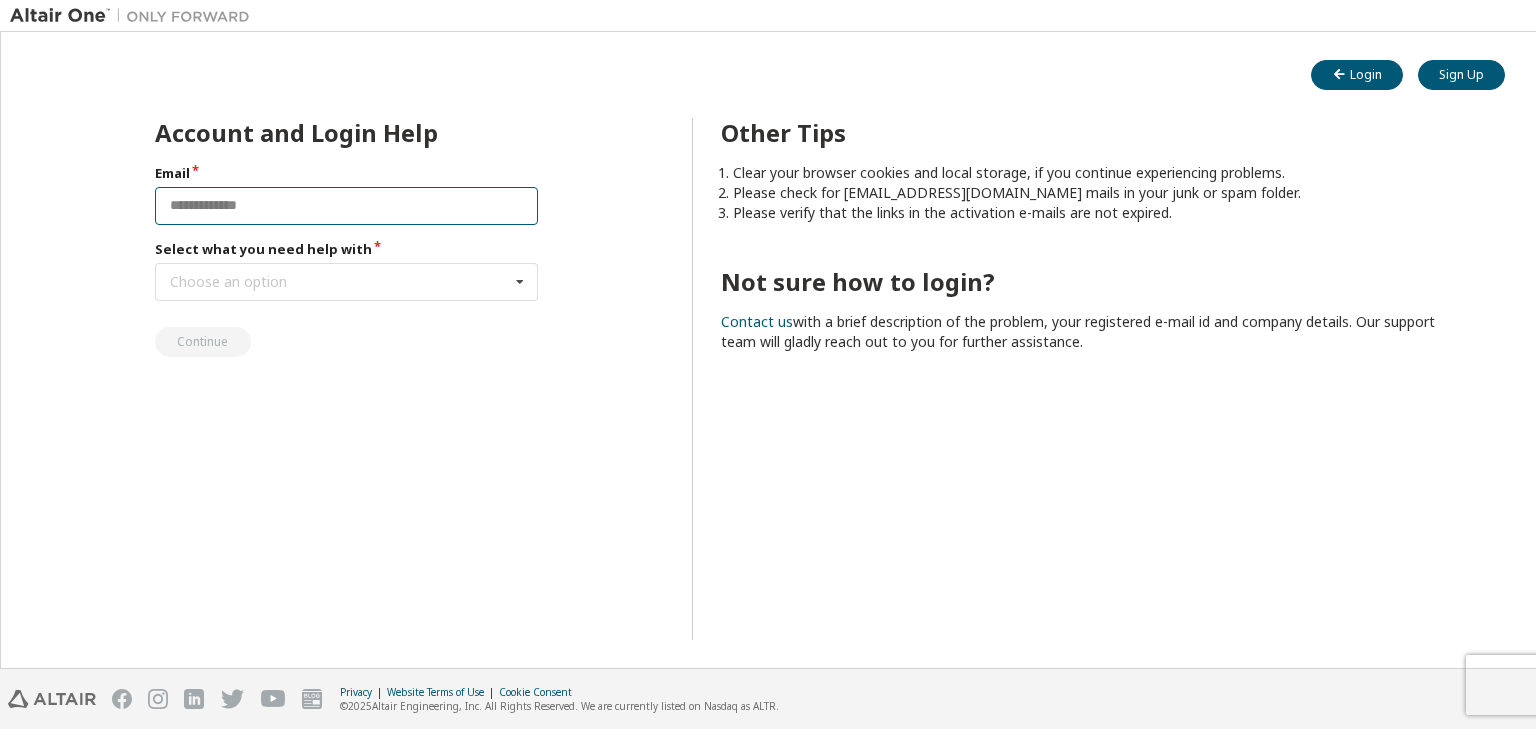 click at bounding box center [347, 206] 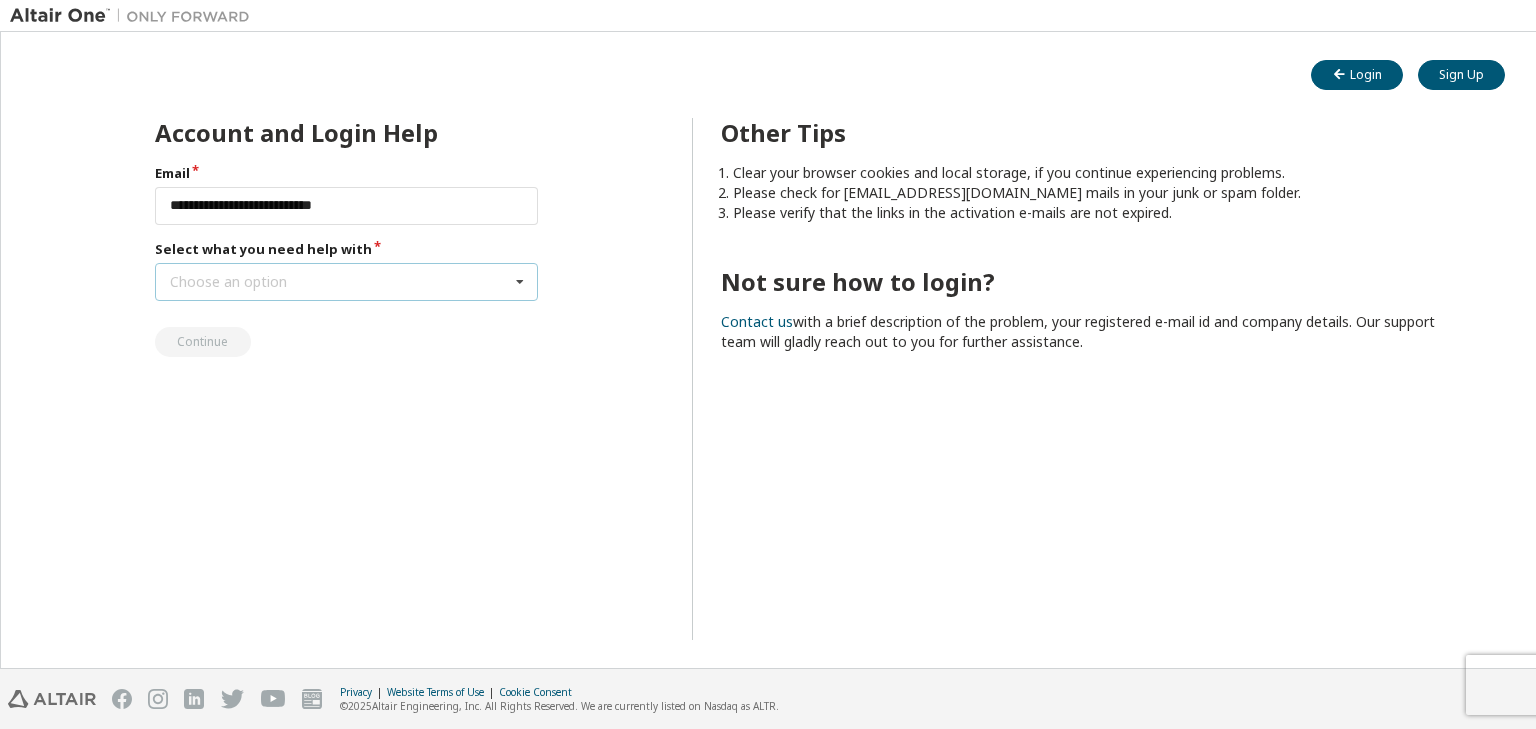 click on "Choose an option I forgot my password I did not receive activation mail My activation mail expired My account is locked I want to reset multi-factor authentication I don't know but can't login" at bounding box center (347, 282) 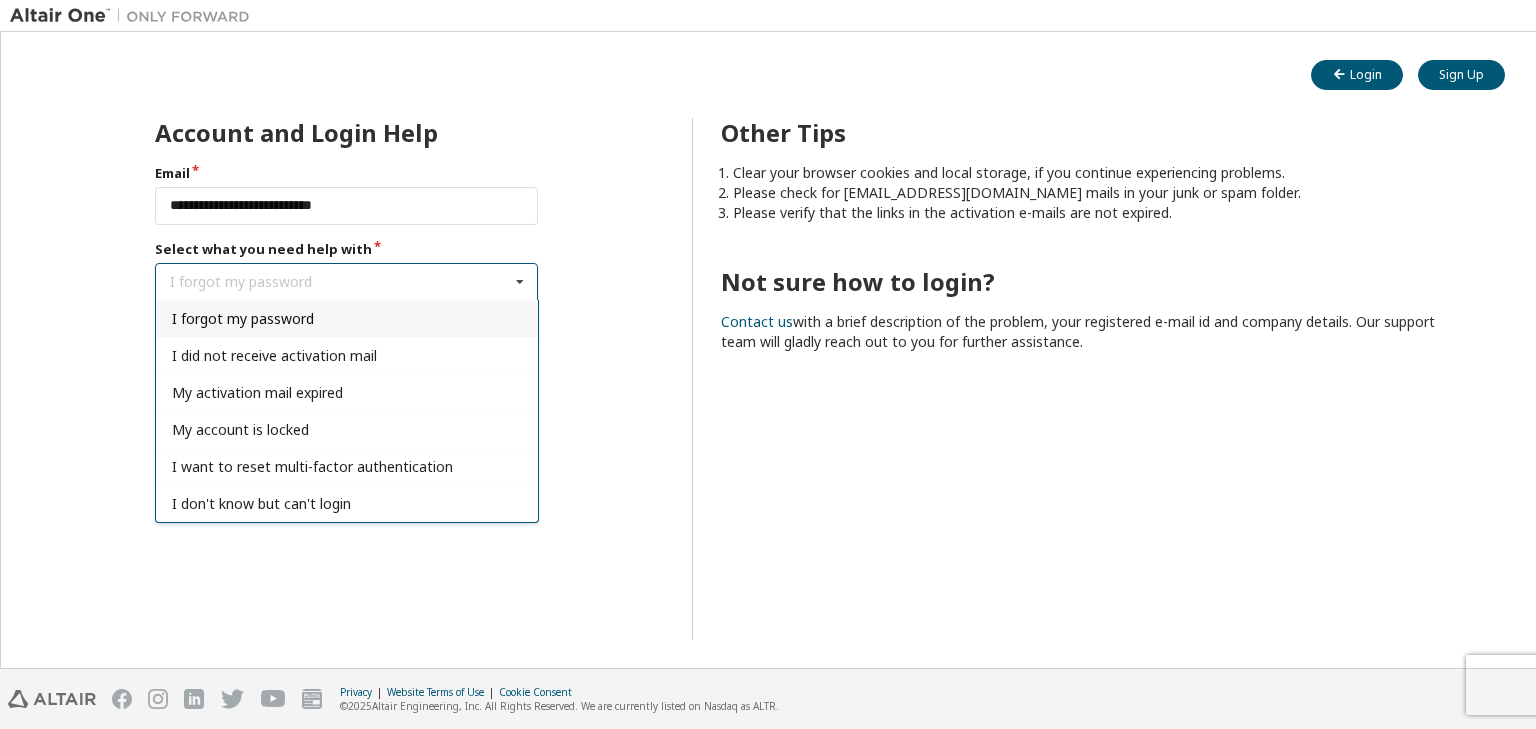 click on "I forgot my password" at bounding box center [243, 318] 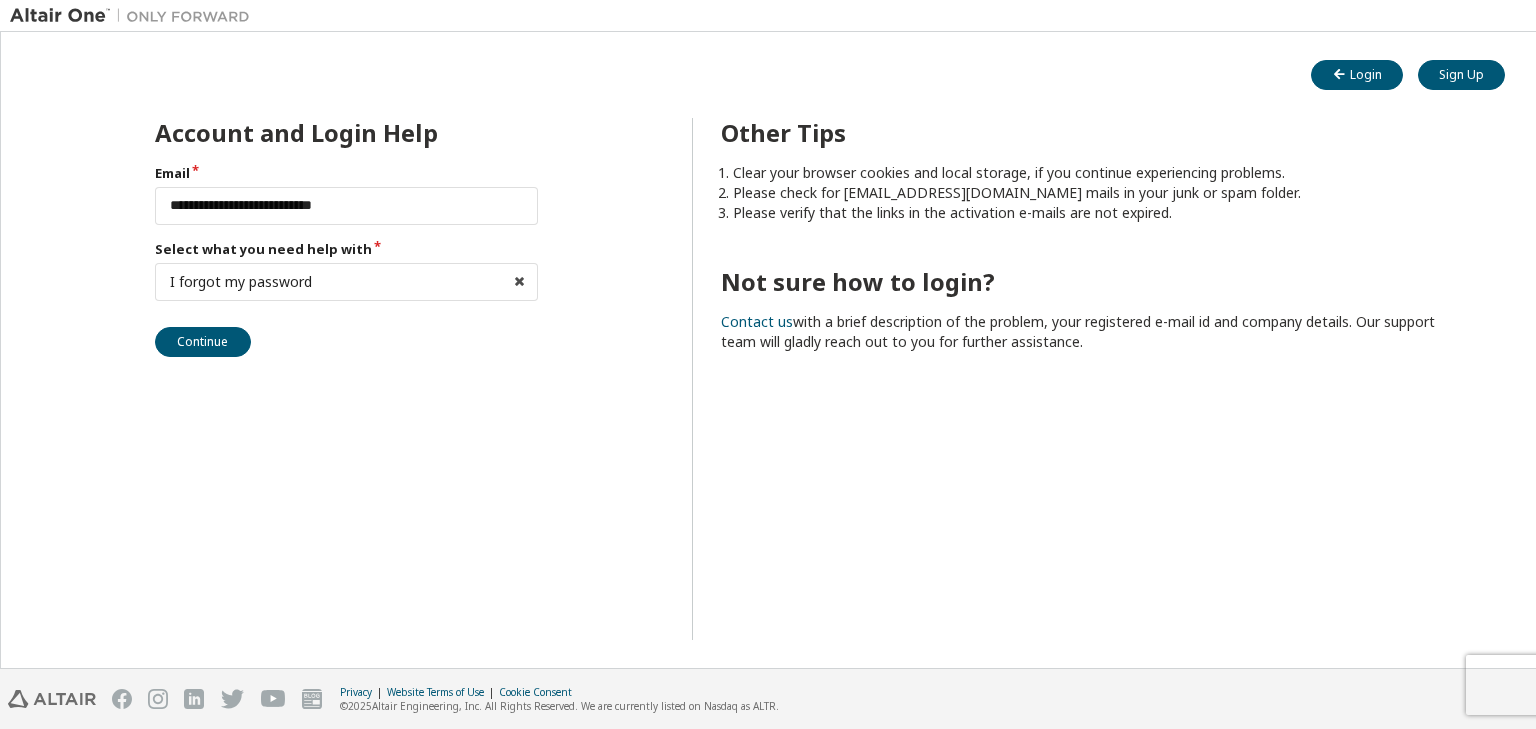 click on "**********" at bounding box center (308, 379) 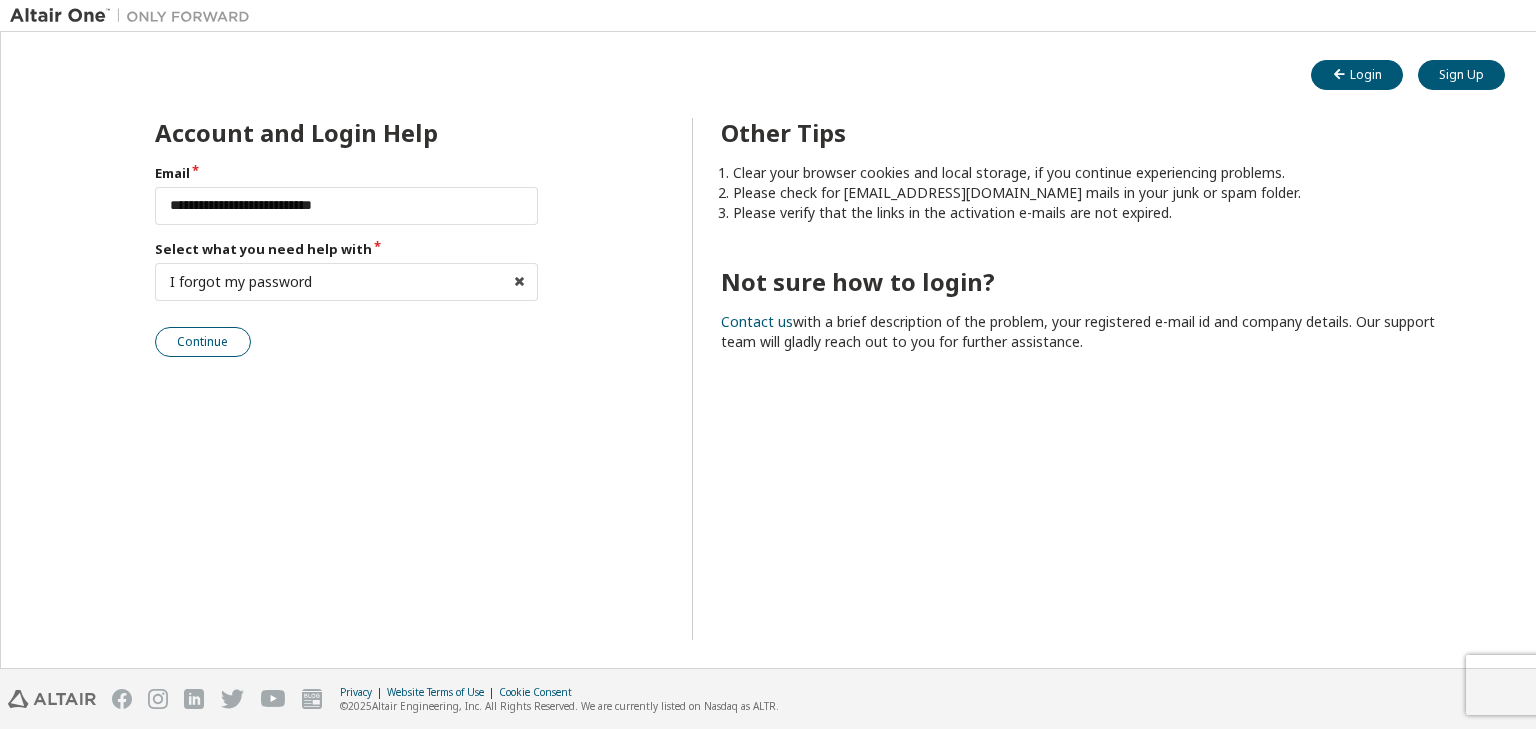 click on "Continue" at bounding box center [203, 342] 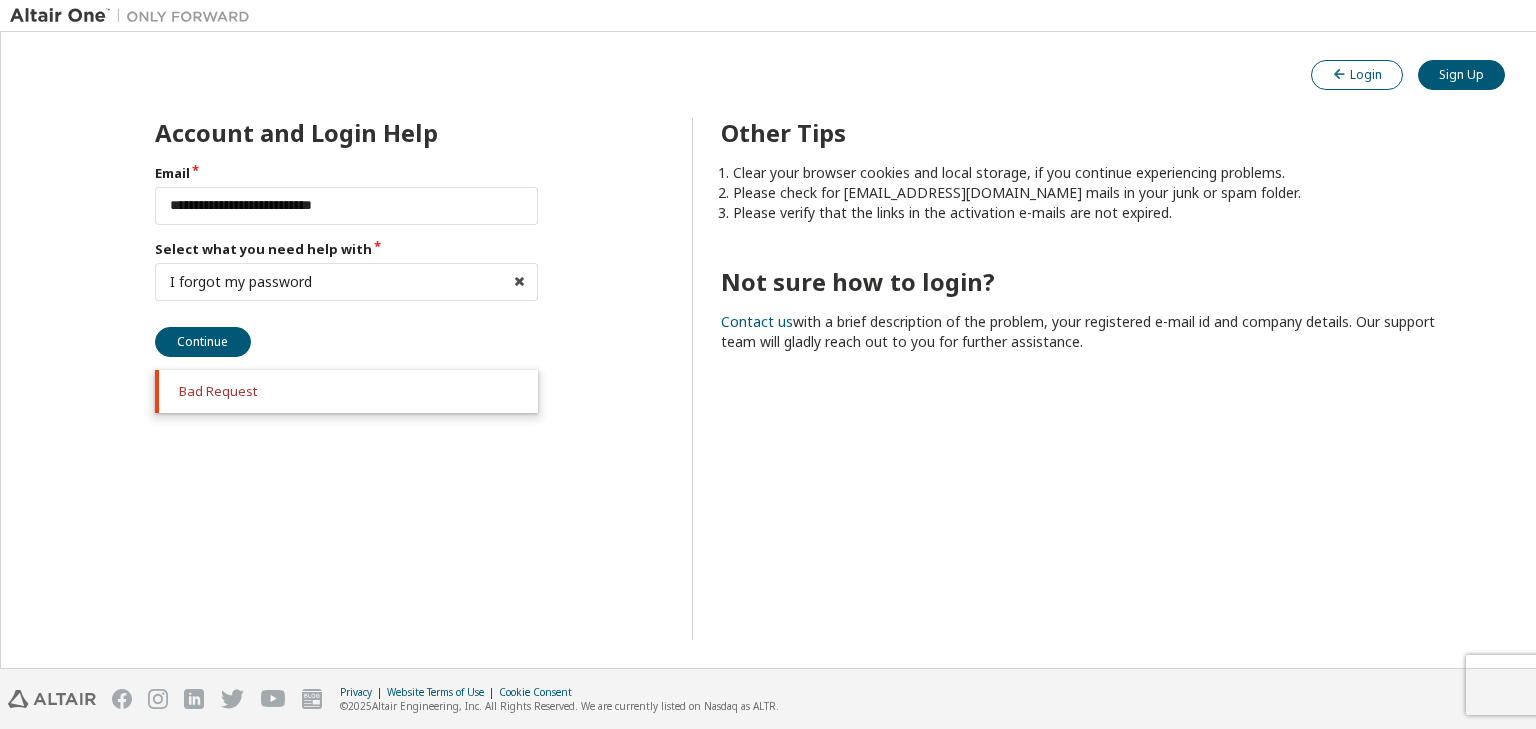 click on "Login" at bounding box center [1357, 75] 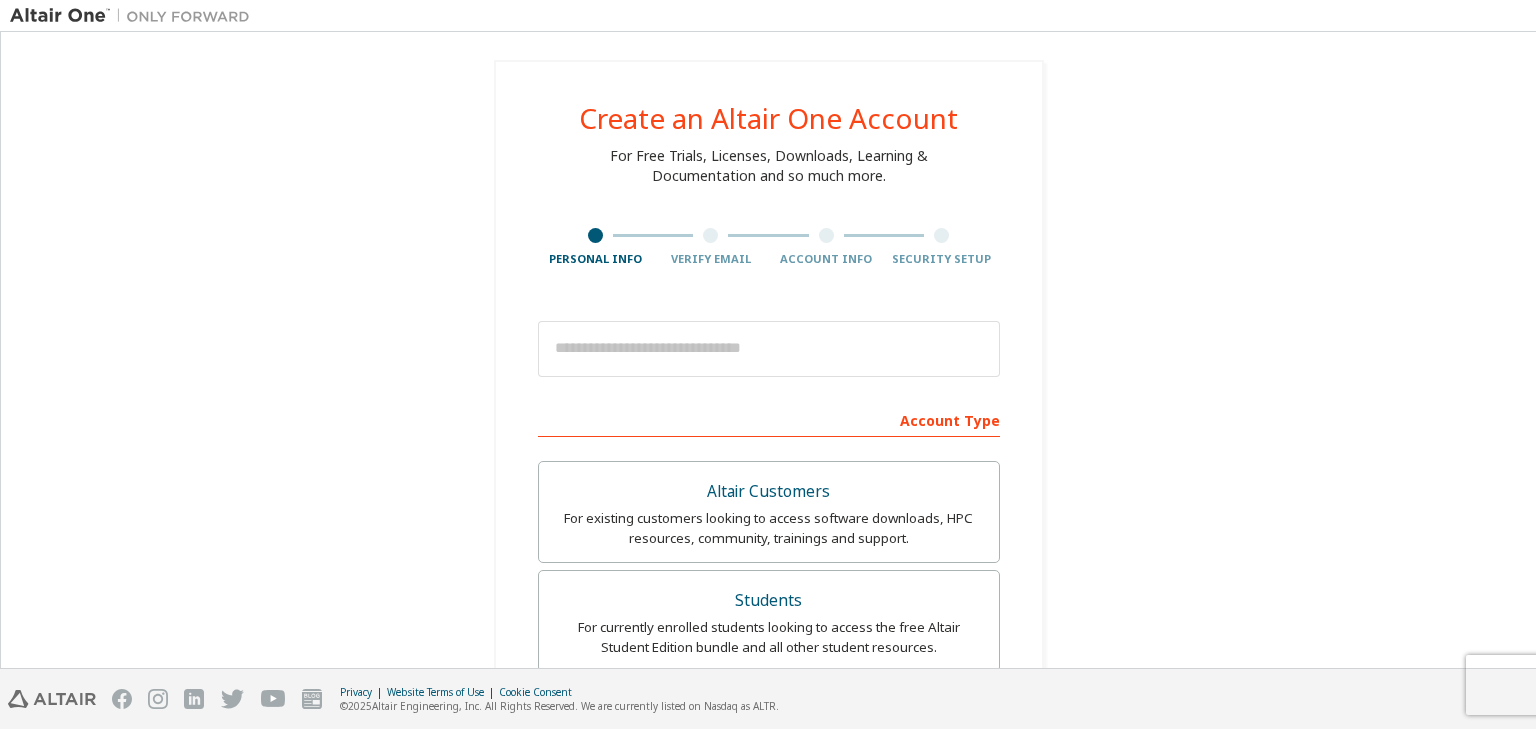 scroll, scrollTop: 0, scrollLeft: 0, axis: both 